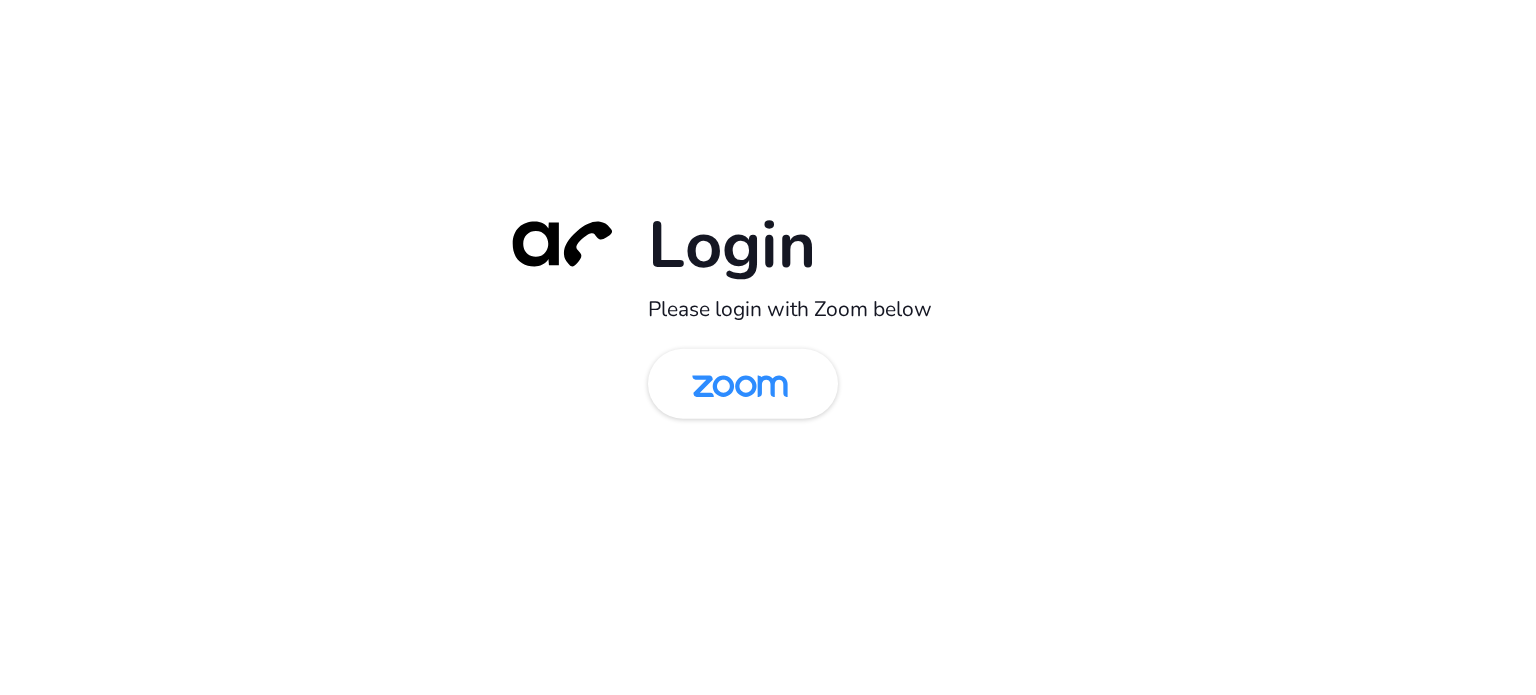 scroll, scrollTop: 0, scrollLeft: 0, axis: both 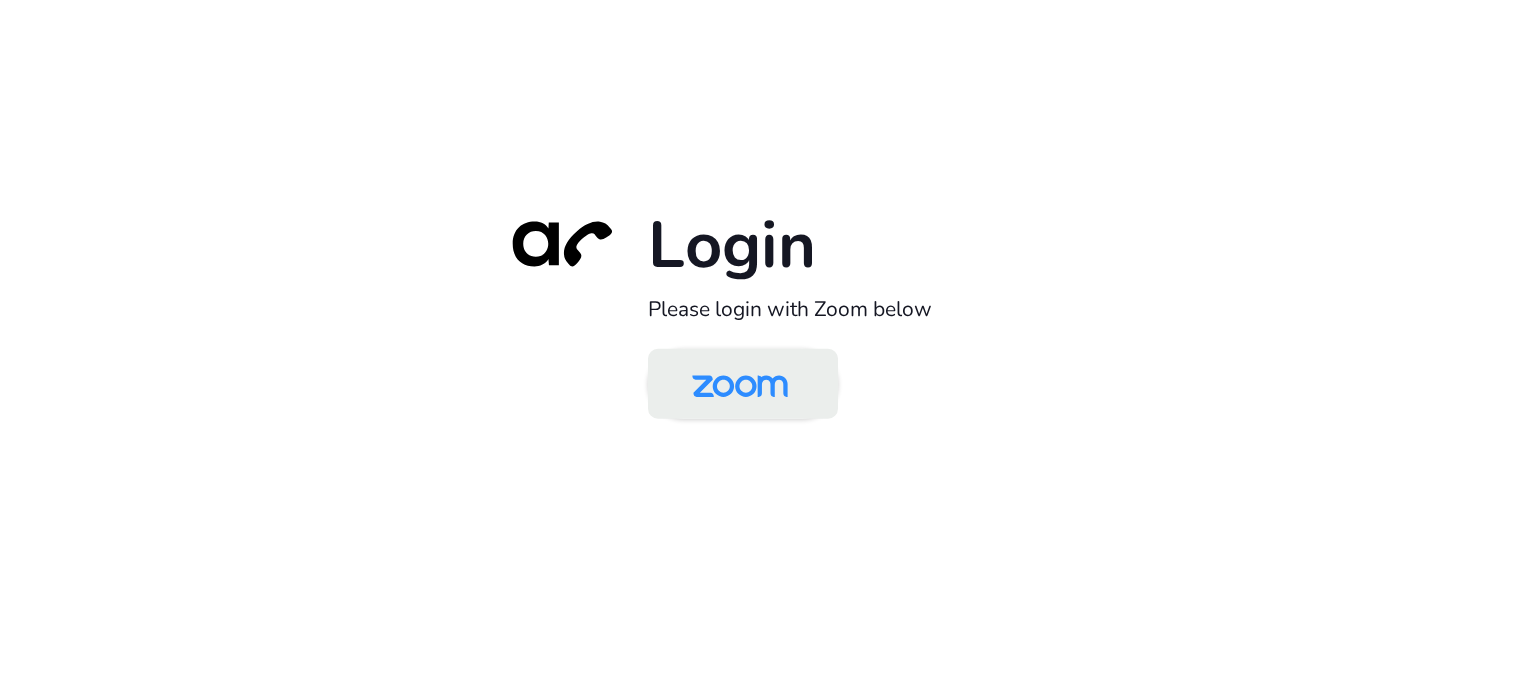 click at bounding box center [740, 385] 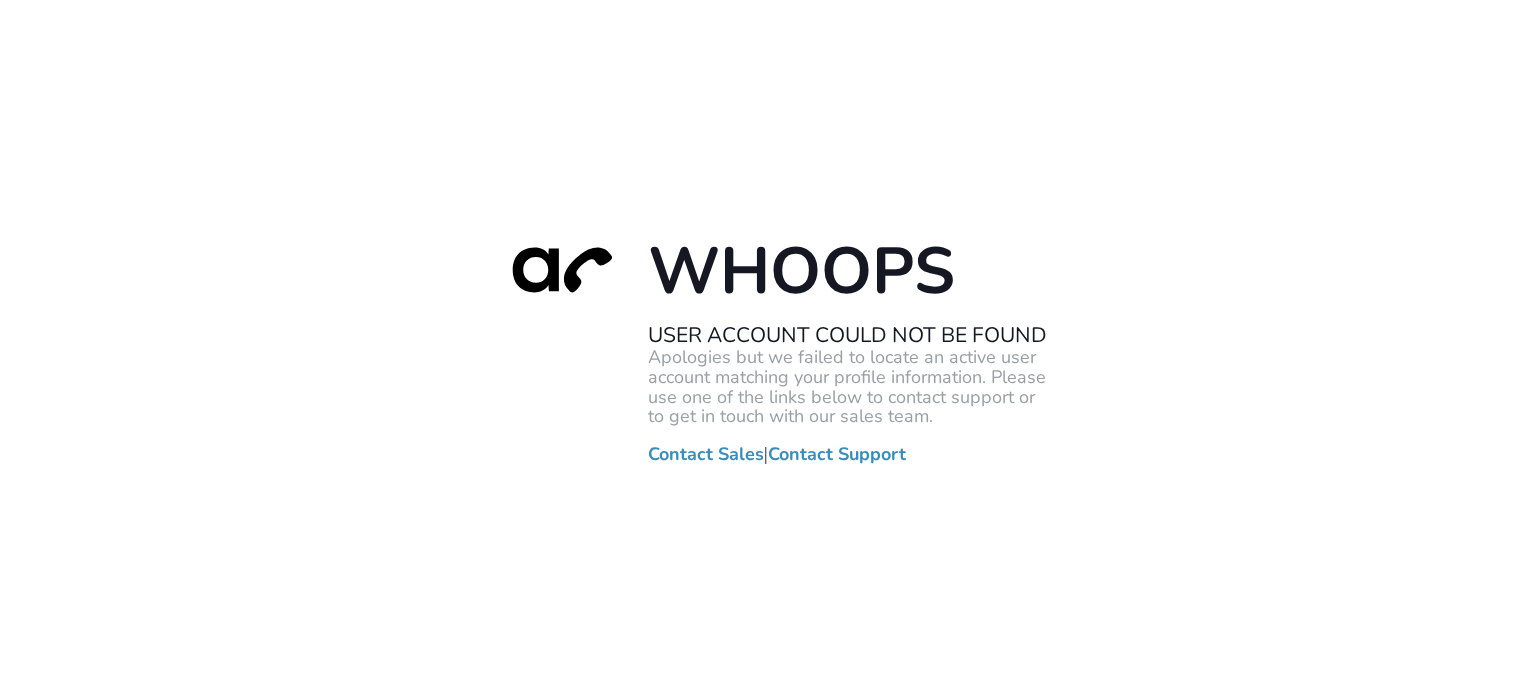 scroll, scrollTop: 0, scrollLeft: 0, axis: both 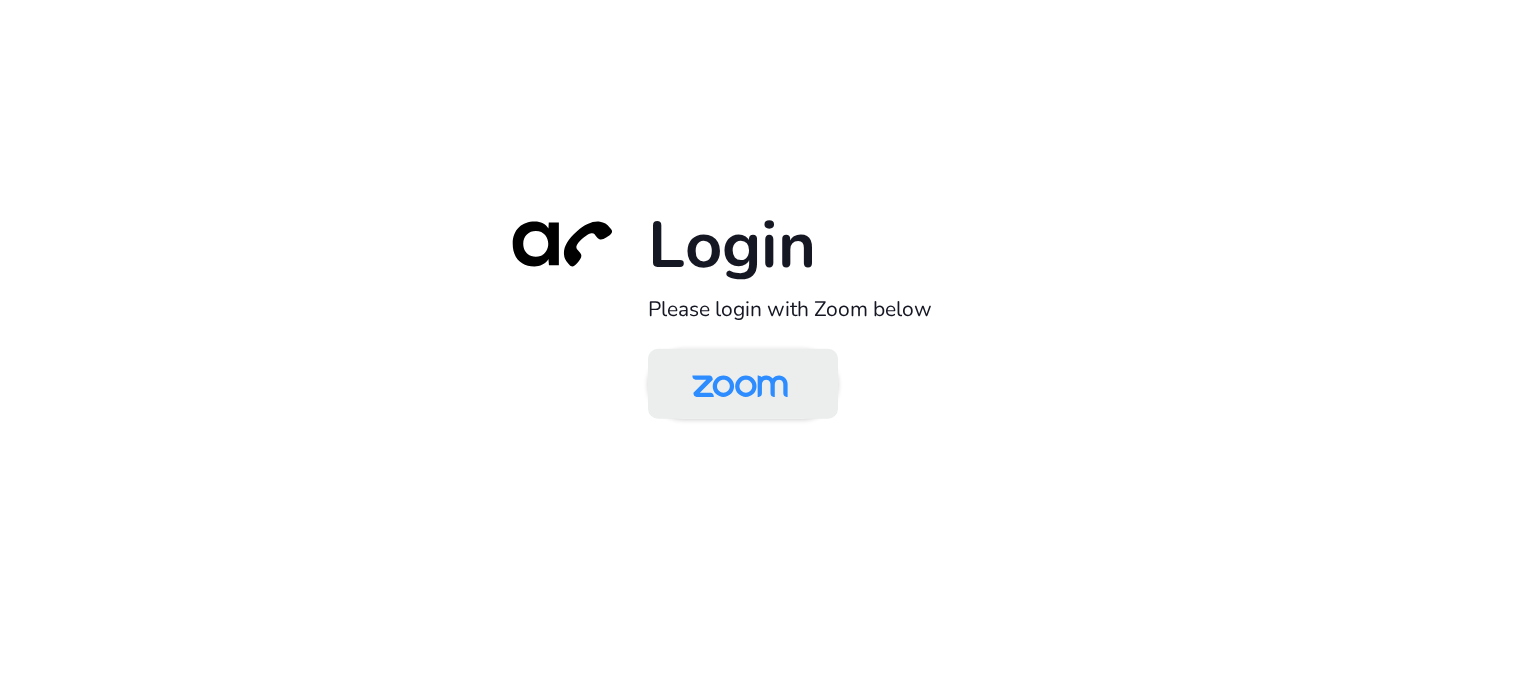 click at bounding box center (740, 385) 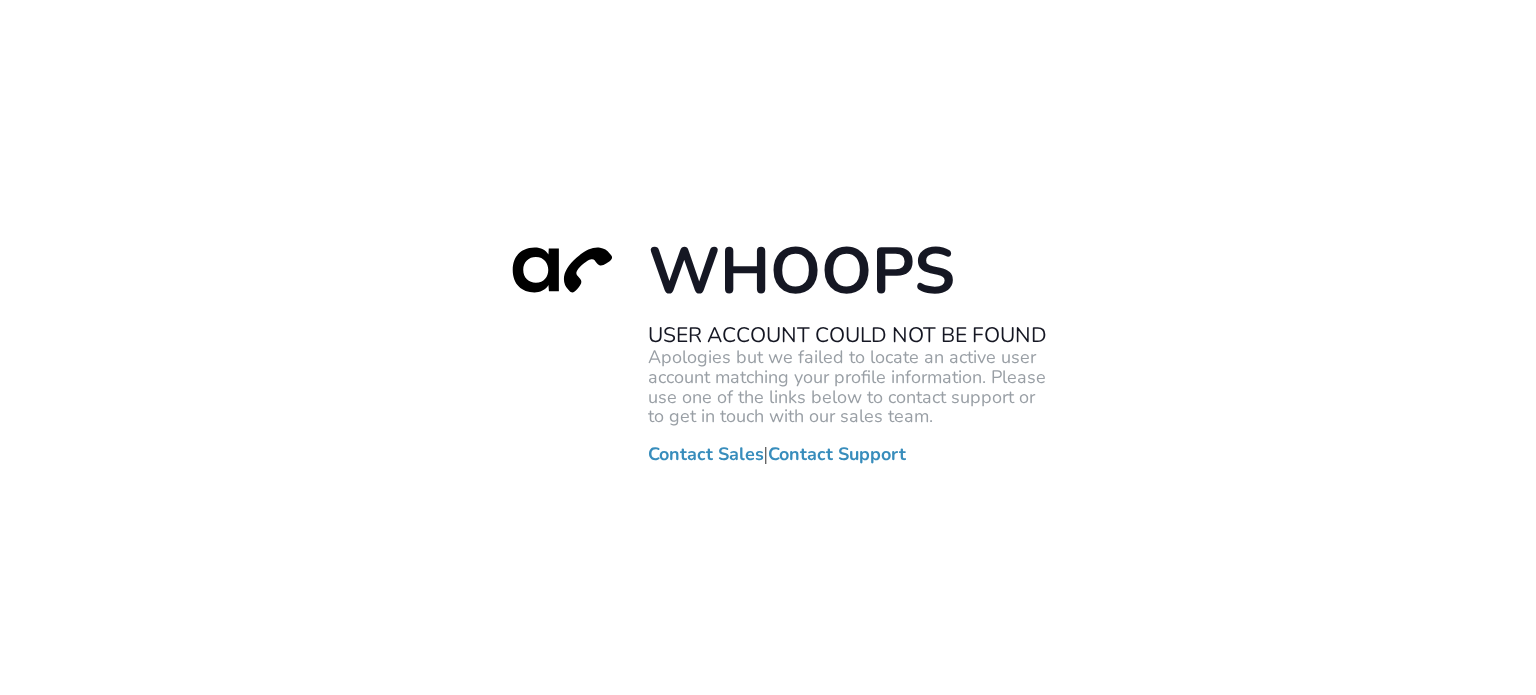scroll, scrollTop: 0, scrollLeft: 0, axis: both 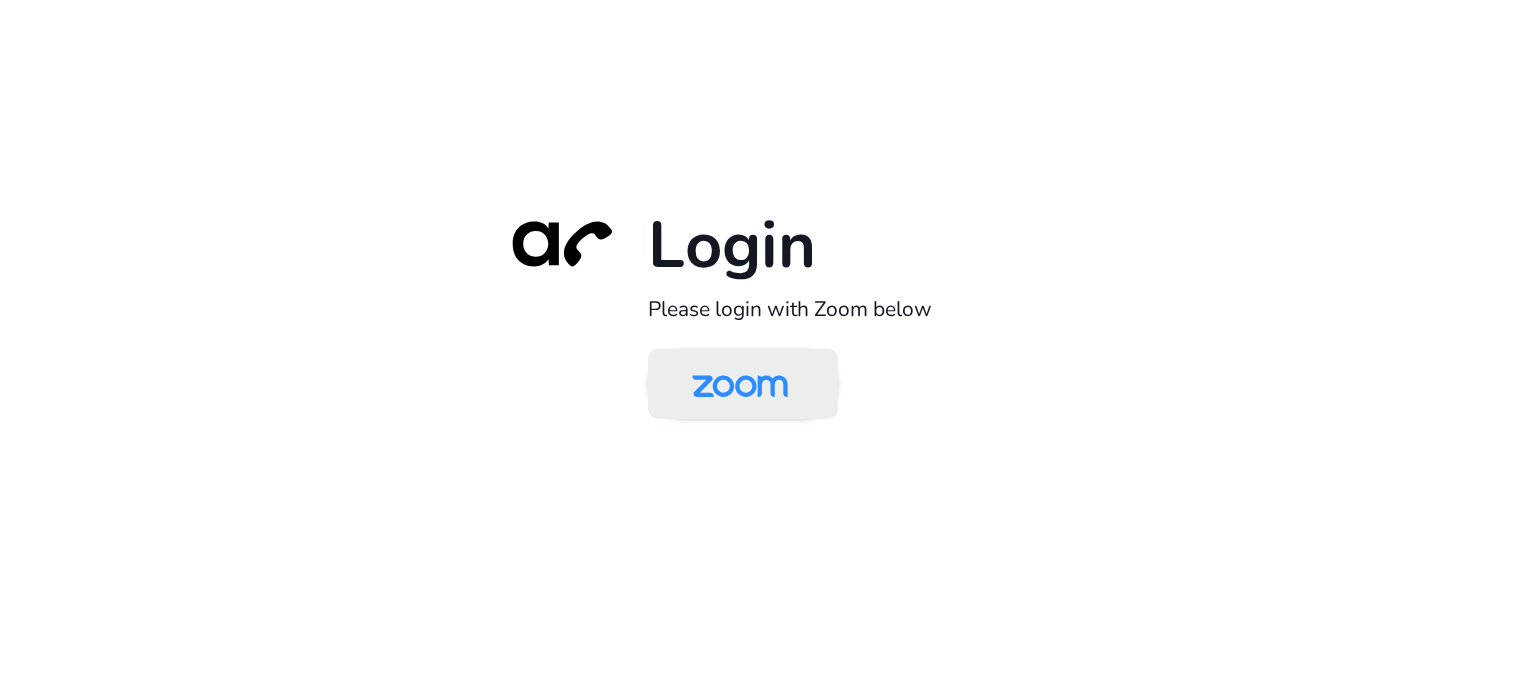 click at bounding box center (740, 385) 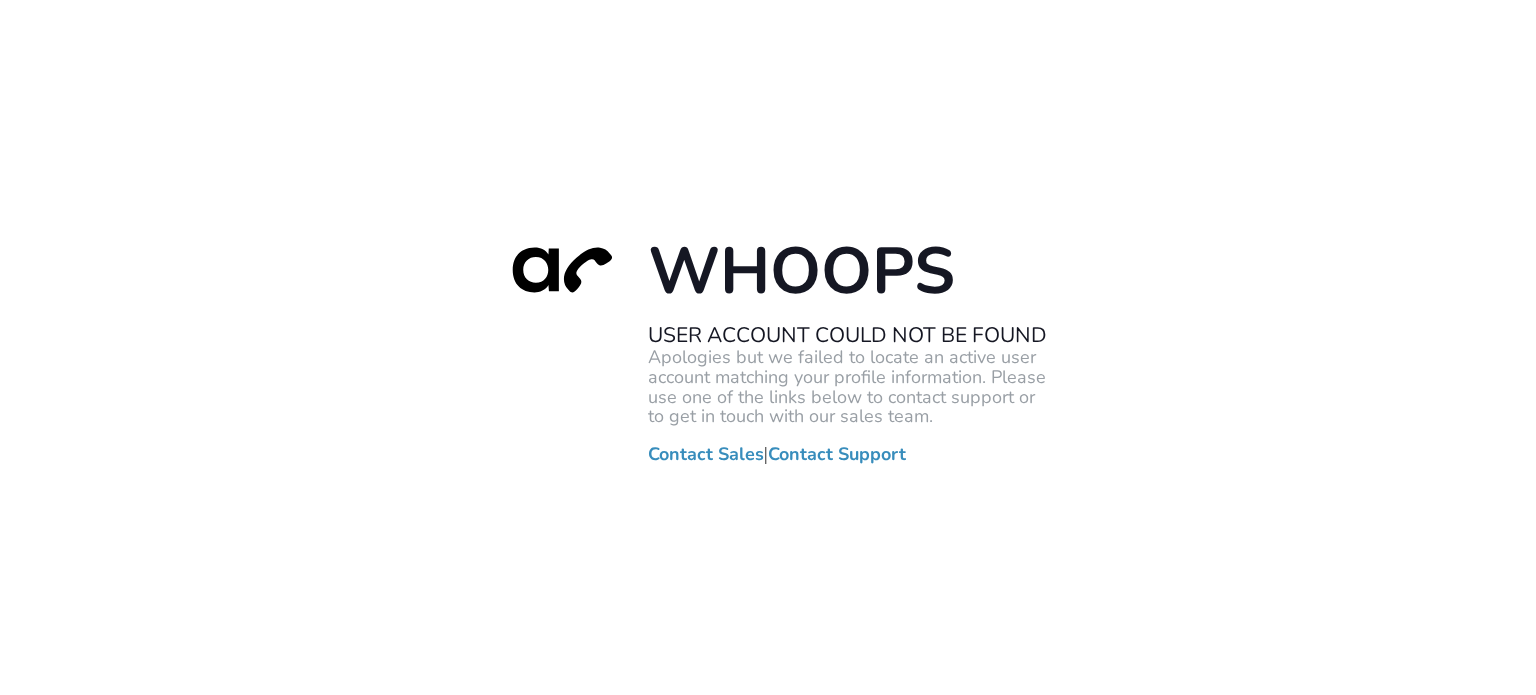 scroll, scrollTop: 0, scrollLeft: 0, axis: both 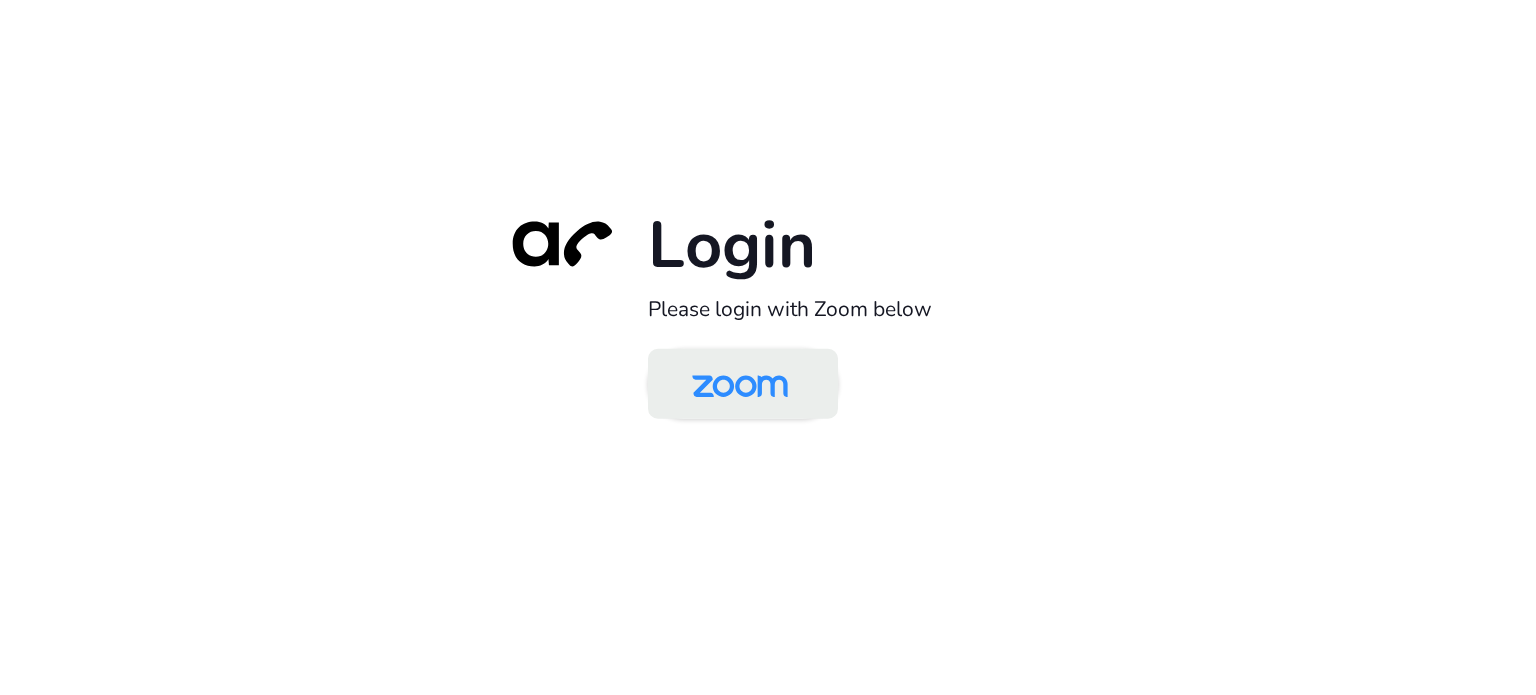 click at bounding box center (740, 385) 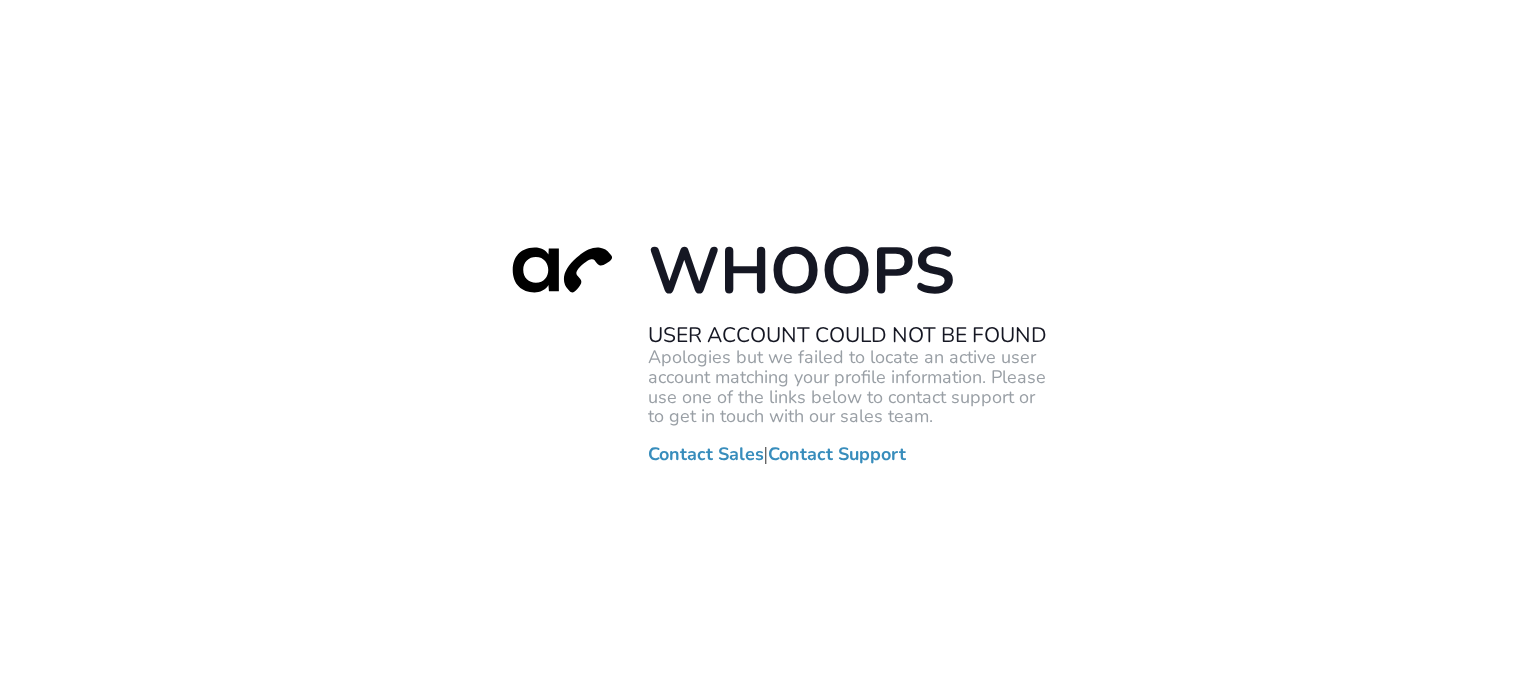 scroll, scrollTop: 0, scrollLeft: 0, axis: both 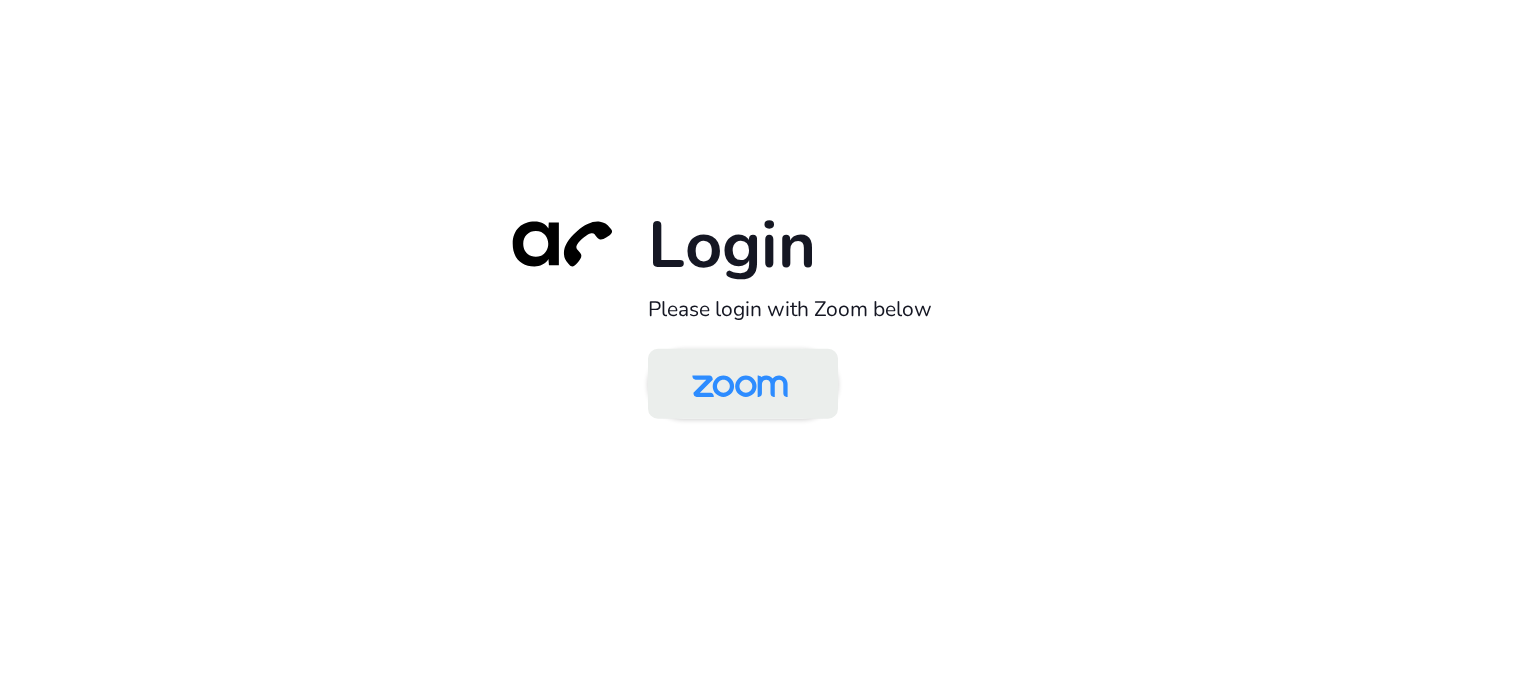 click at bounding box center [740, 385] 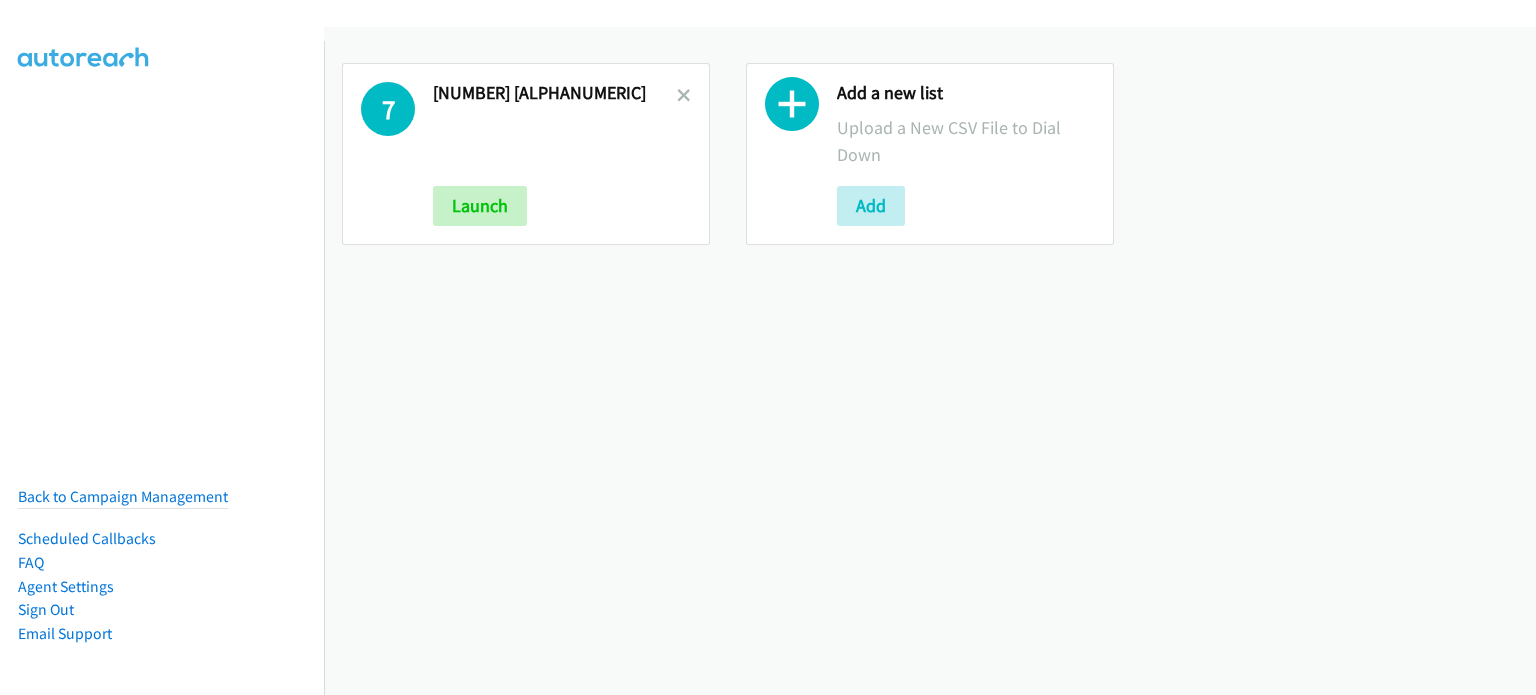 scroll, scrollTop: 0, scrollLeft: 0, axis: both 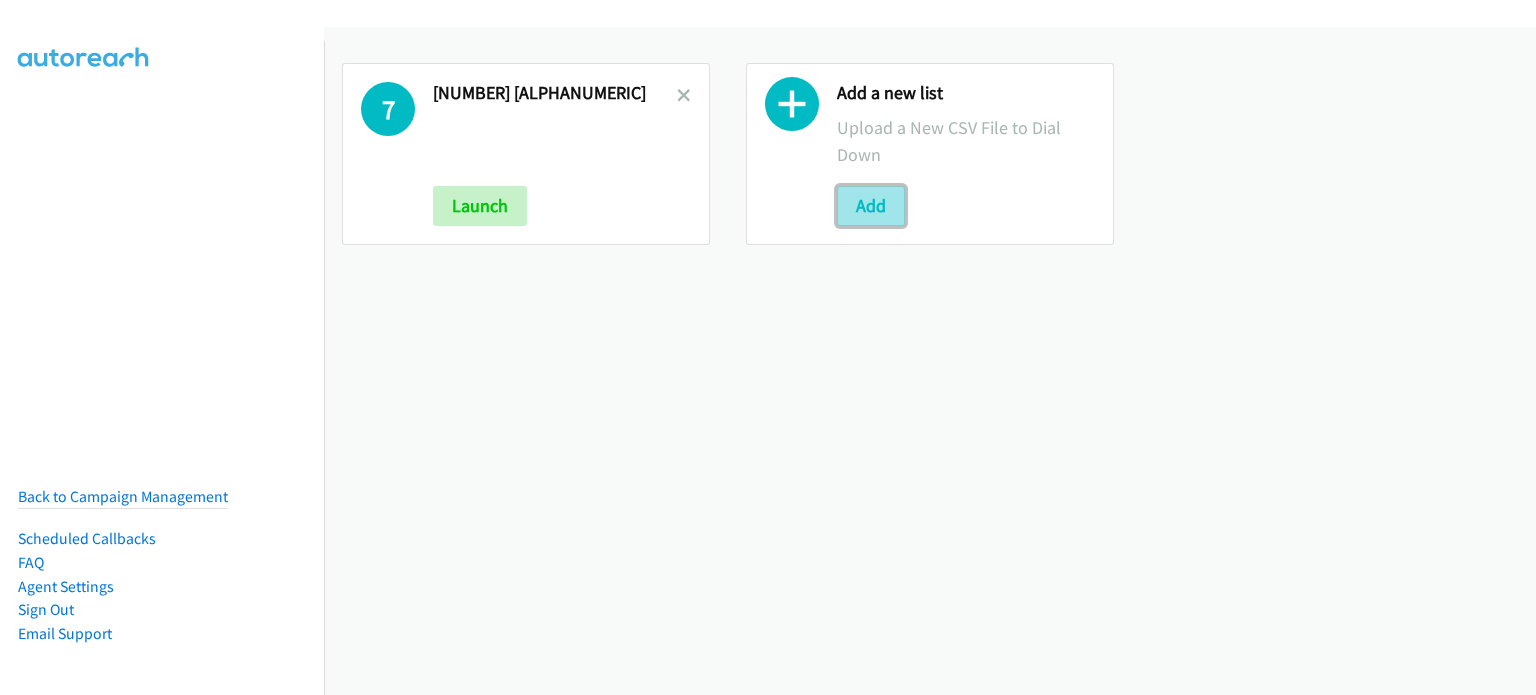 click on "Add" at bounding box center (871, 206) 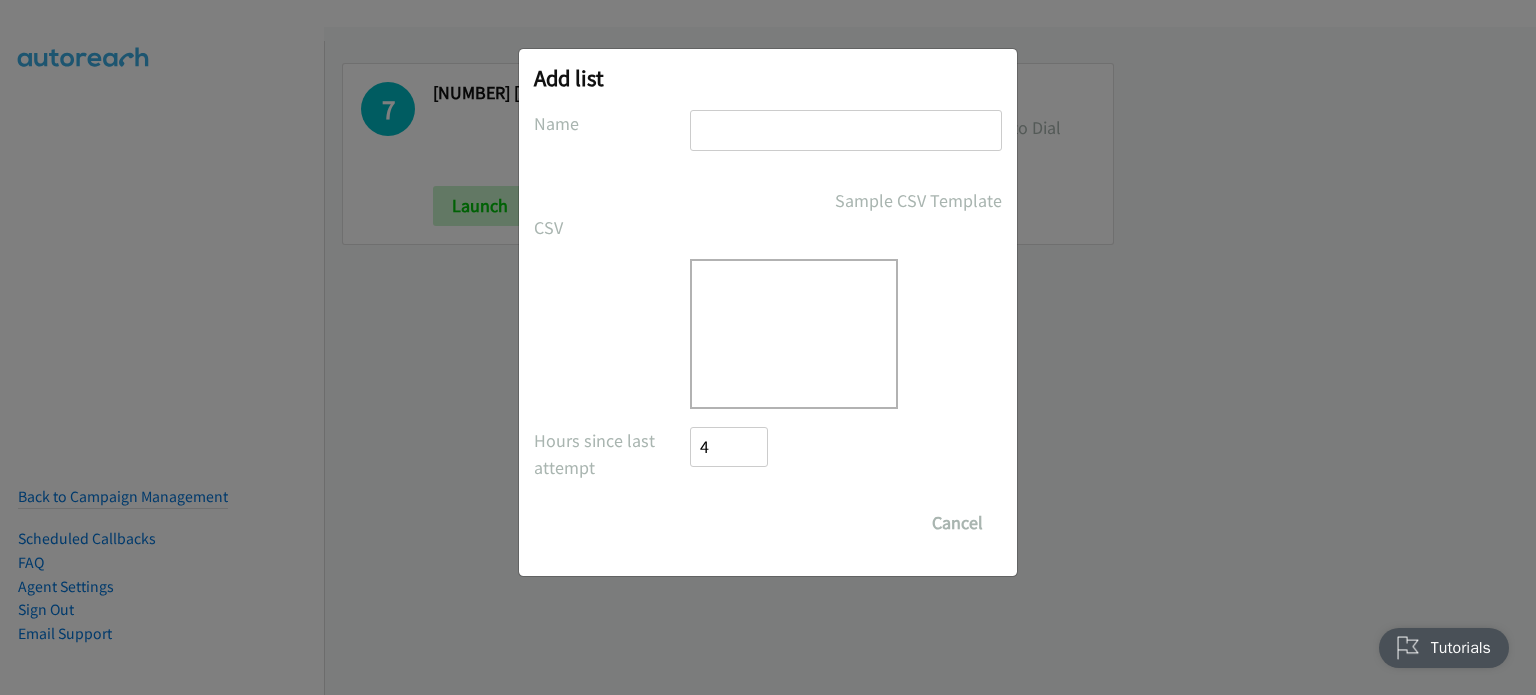scroll, scrollTop: 0, scrollLeft: 0, axis: both 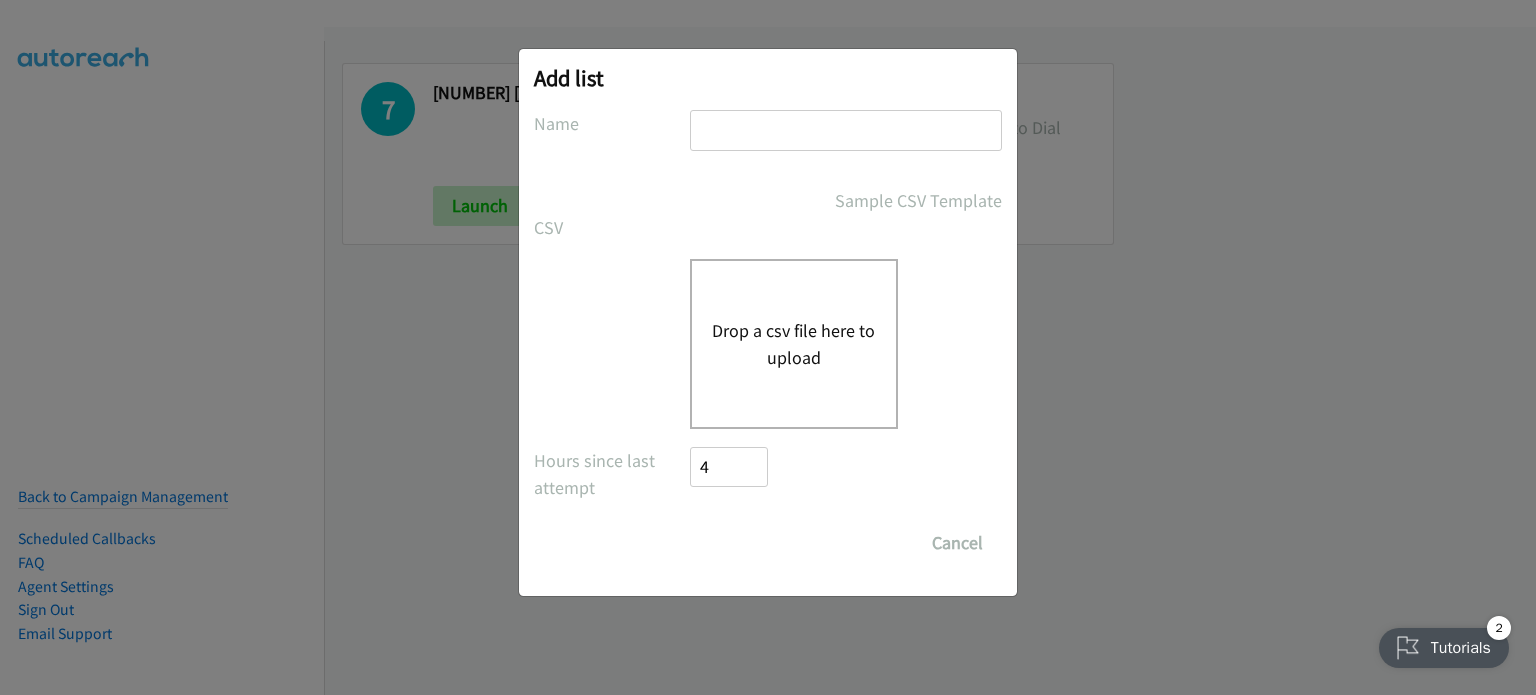 click on "Drop a csv file here to upload" at bounding box center (794, 344) 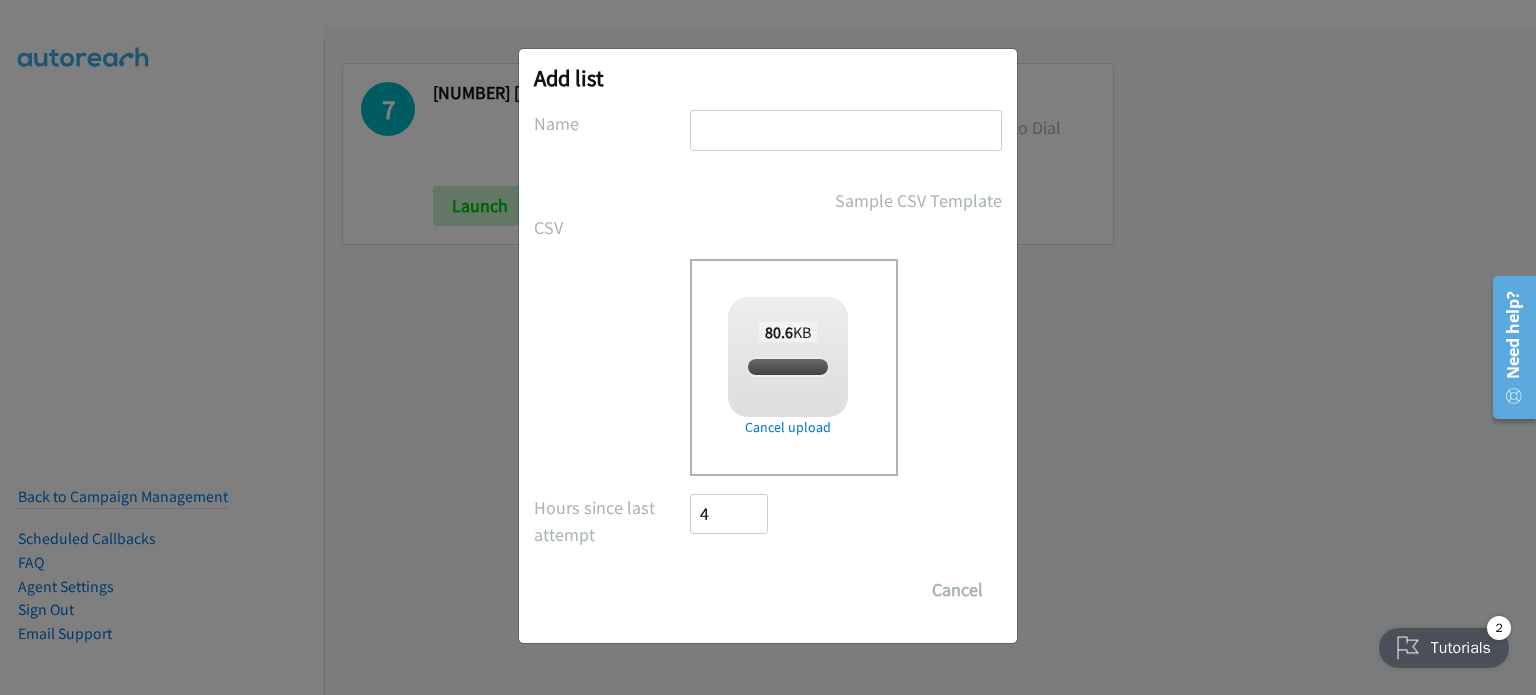 click at bounding box center (846, 130) 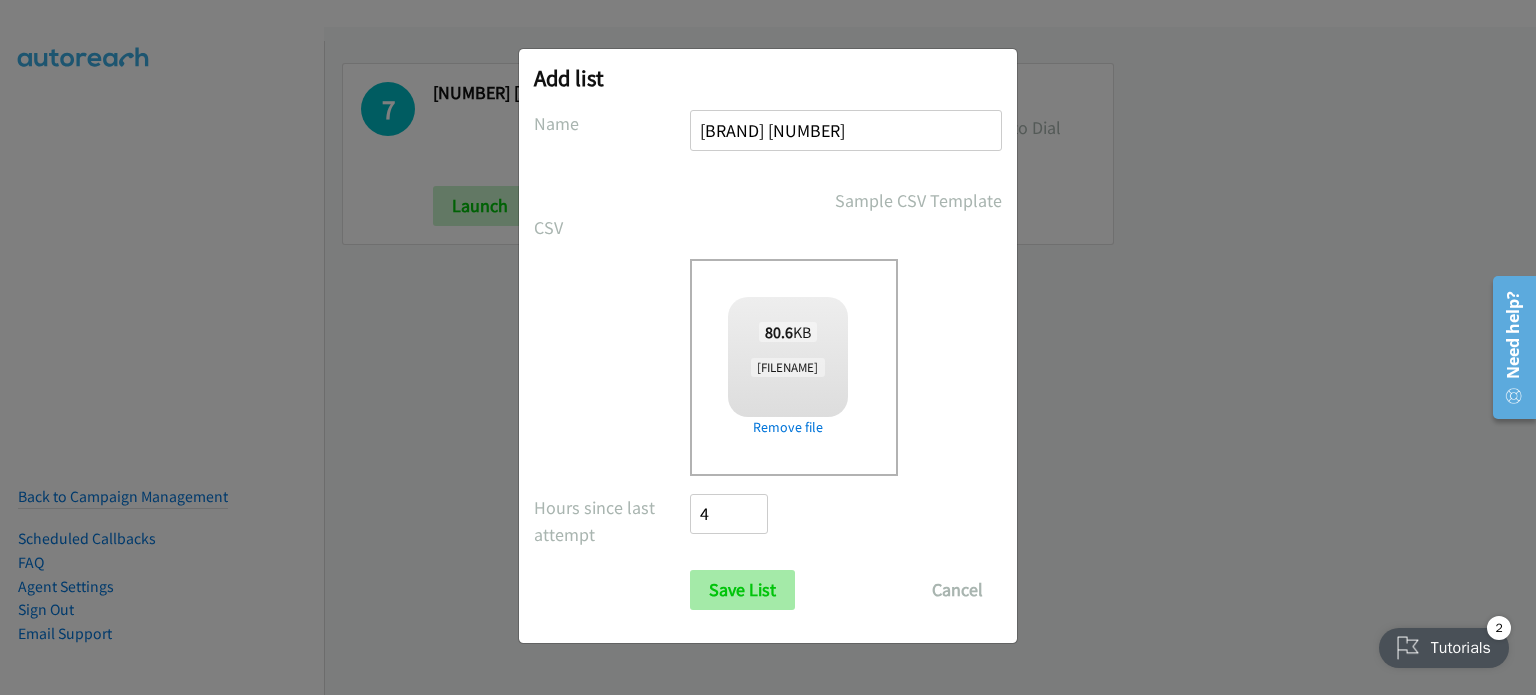 type on "HP 7325" 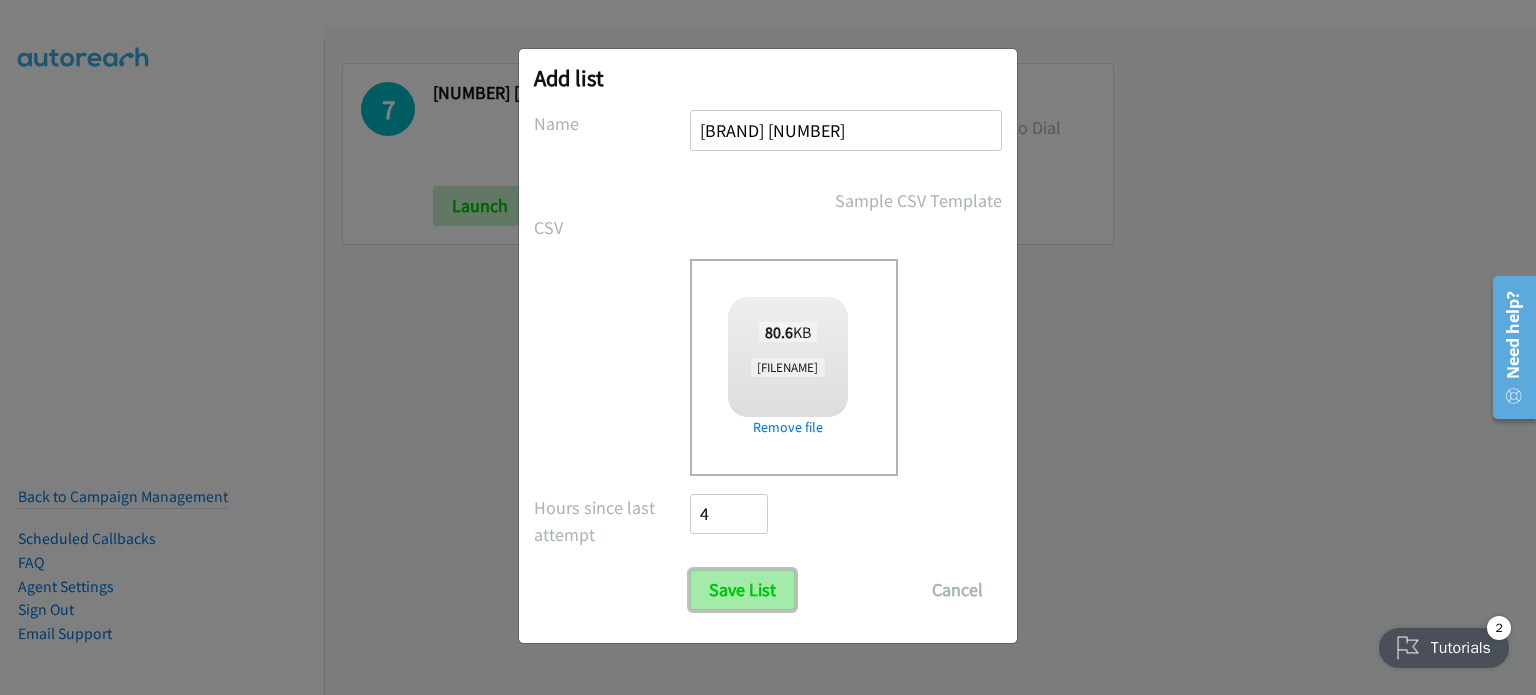 click on "Save List" at bounding box center (742, 590) 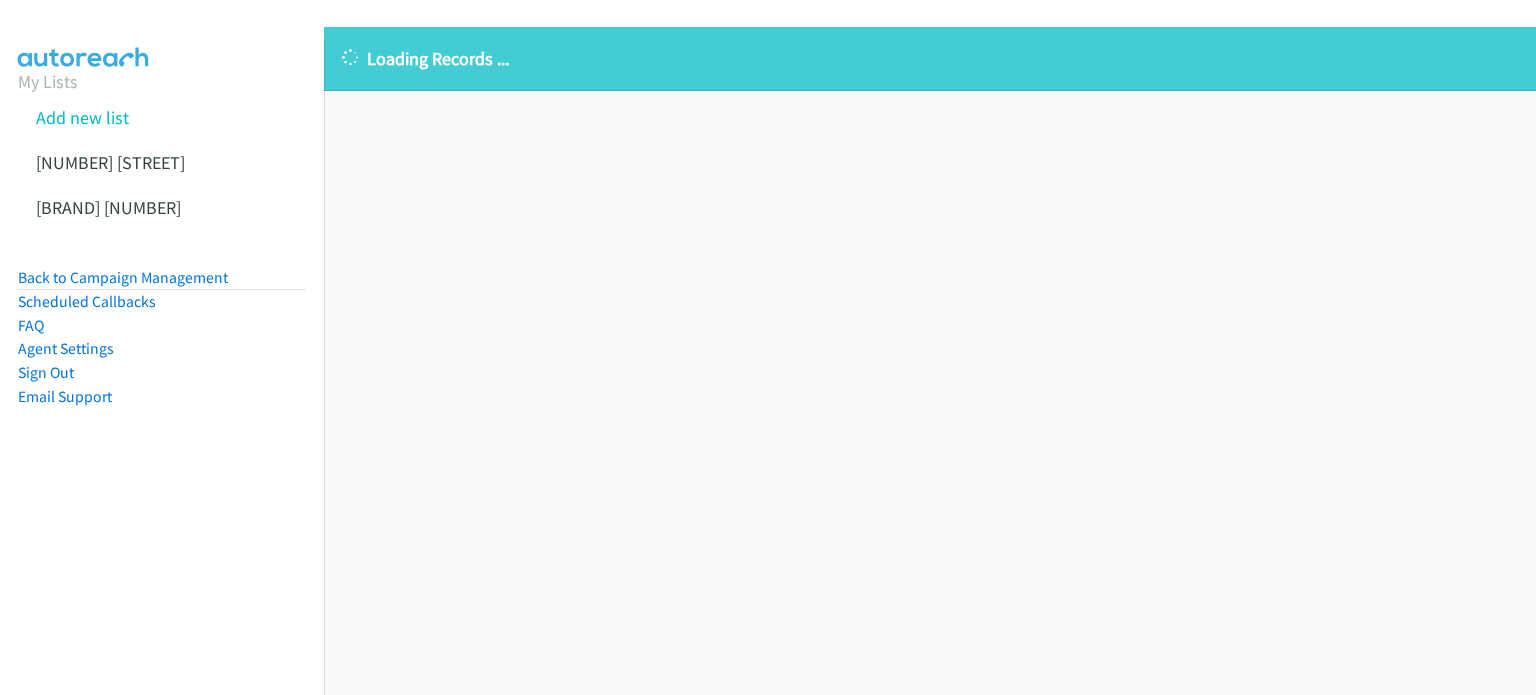 scroll, scrollTop: 0, scrollLeft: 0, axis: both 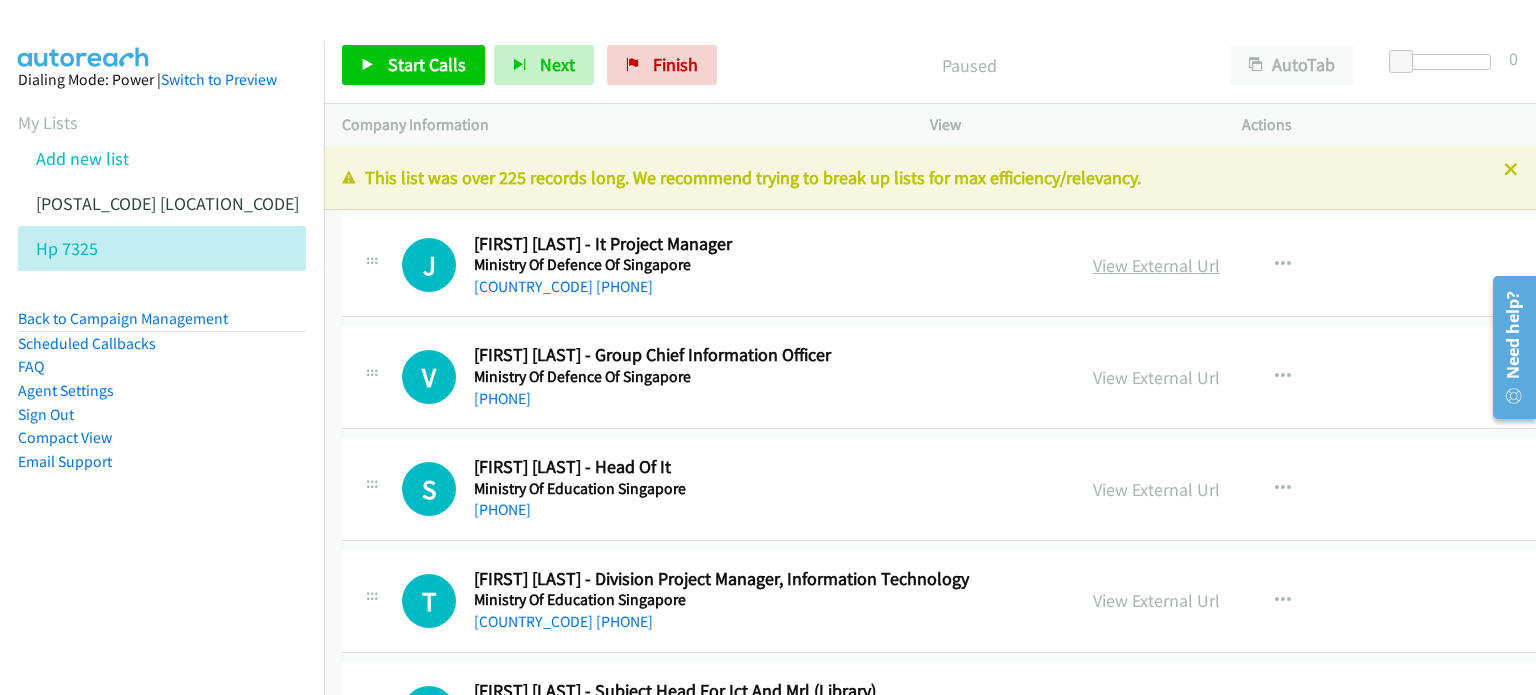 click on "View External Url" at bounding box center (1156, 265) 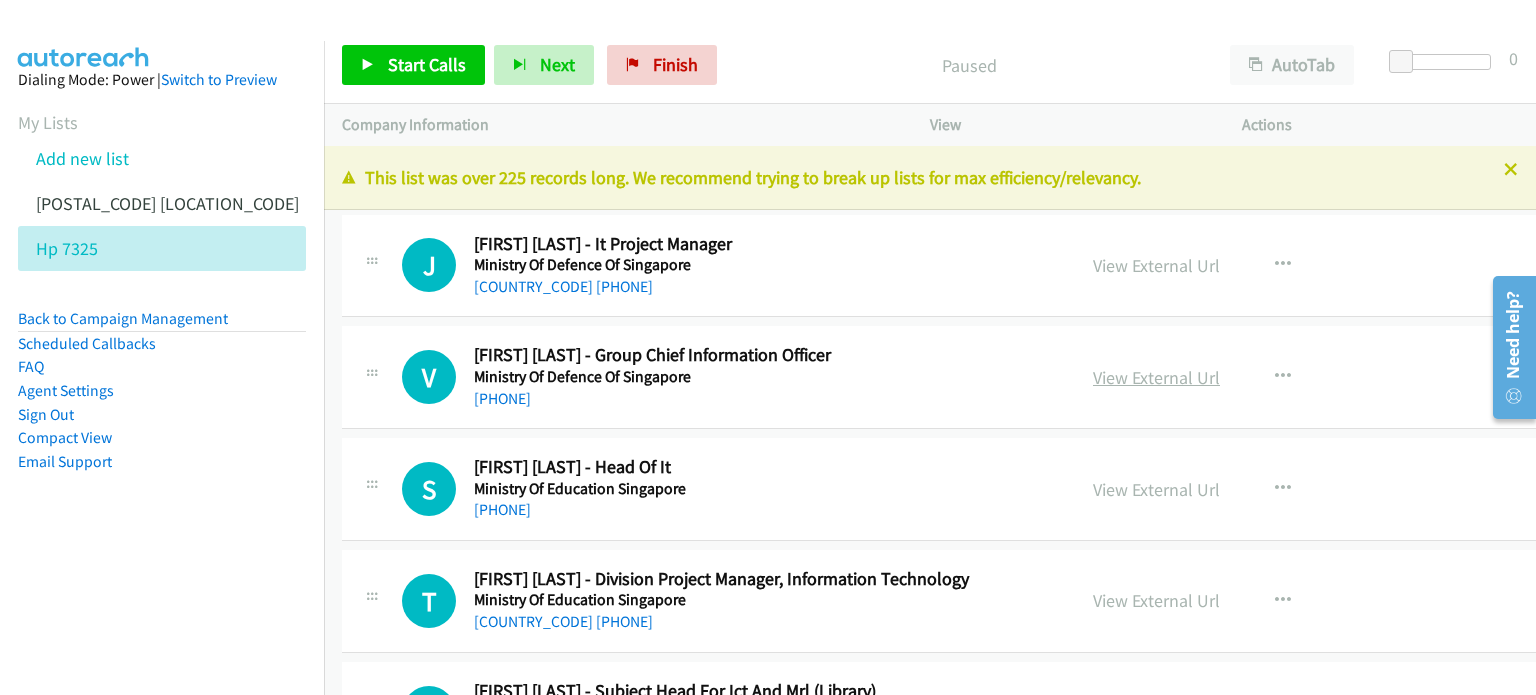 click on "View External Url" at bounding box center [1156, 377] 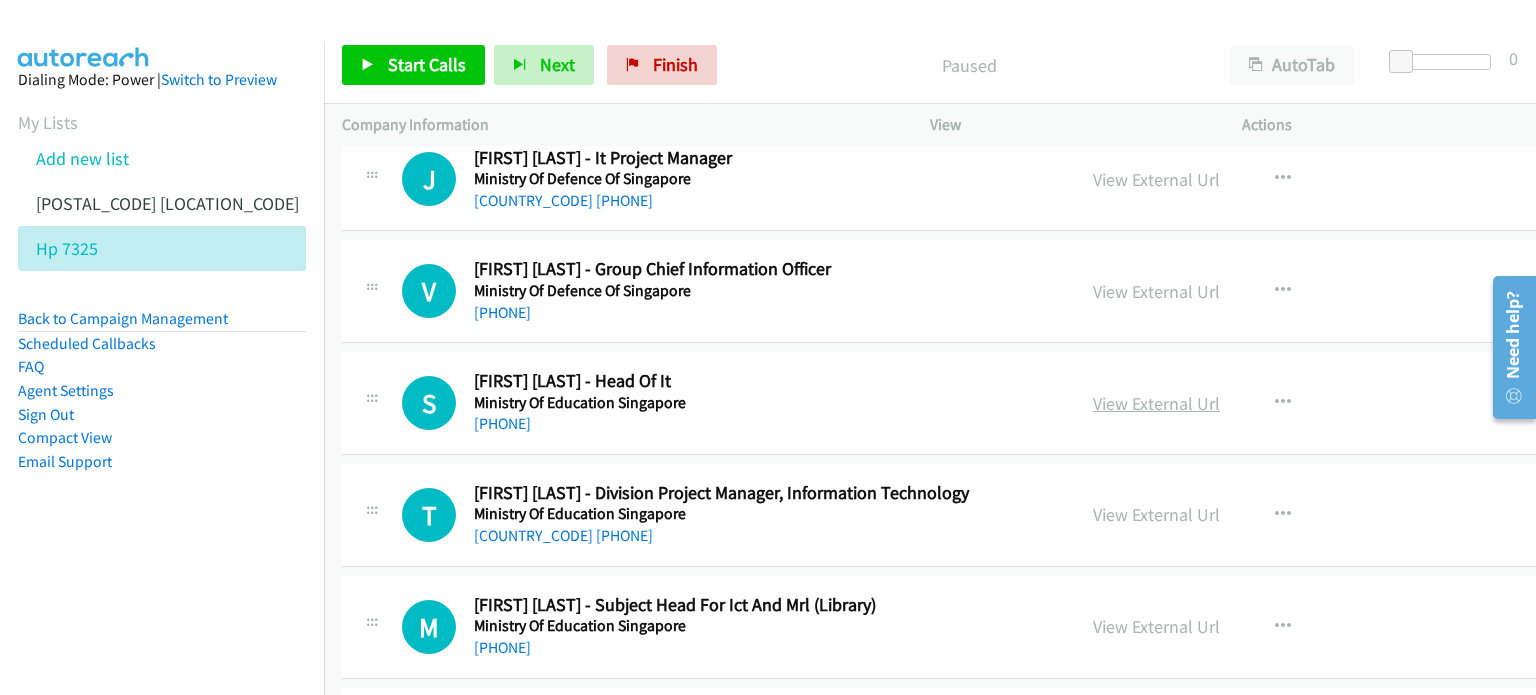 scroll, scrollTop: 89, scrollLeft: 0, axis: vertical 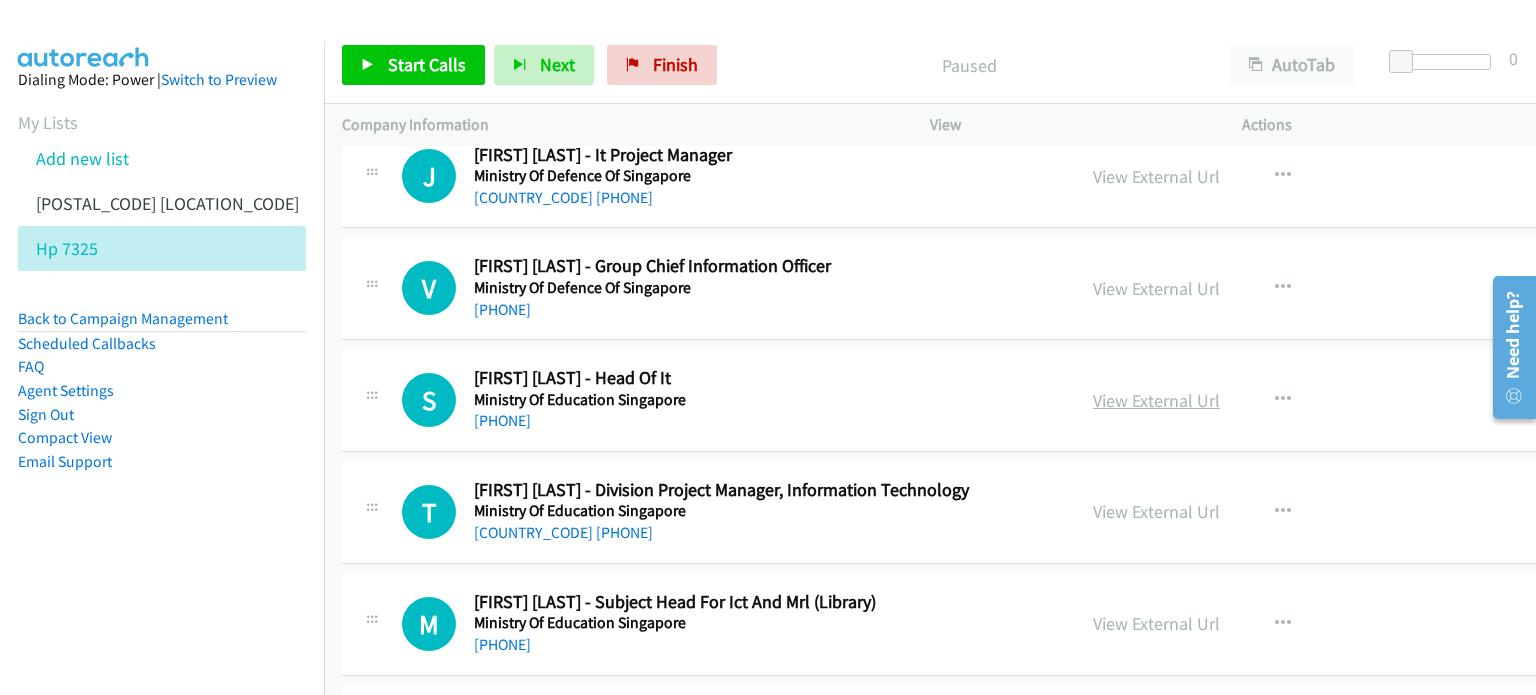 click on "View External Url" at bounding box center [1156, 400] 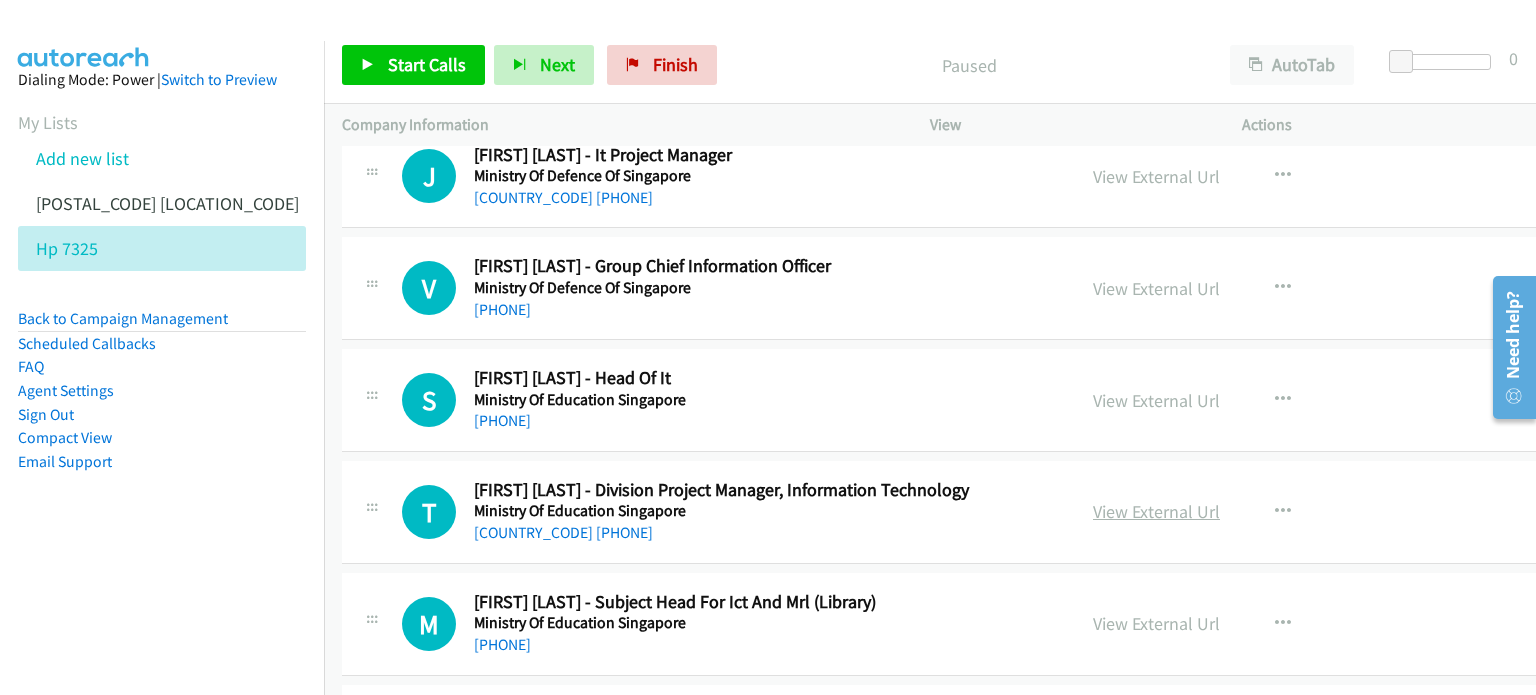 click on "View External Url" at bounding box center (1156, 511) 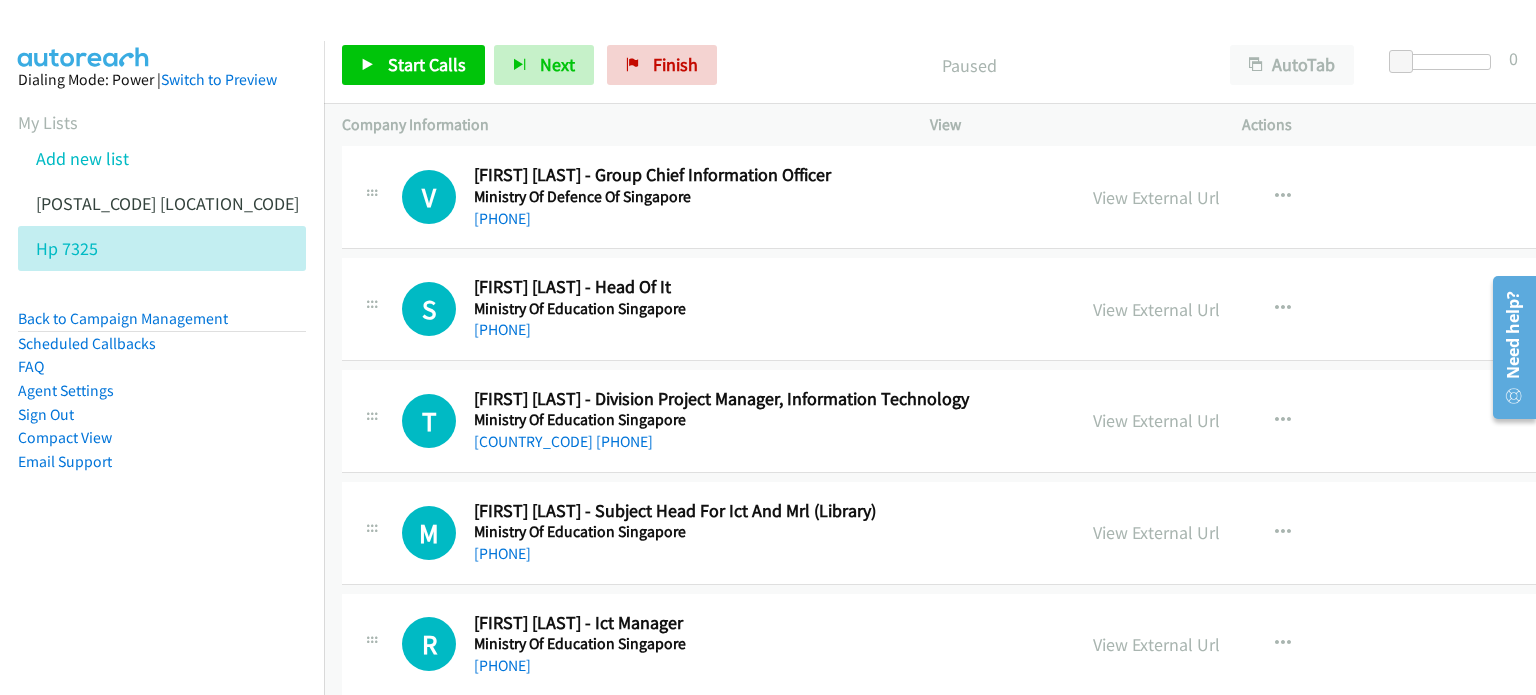 scroll, scrollTop: 180, scrollLeft: 0, axis: vertical 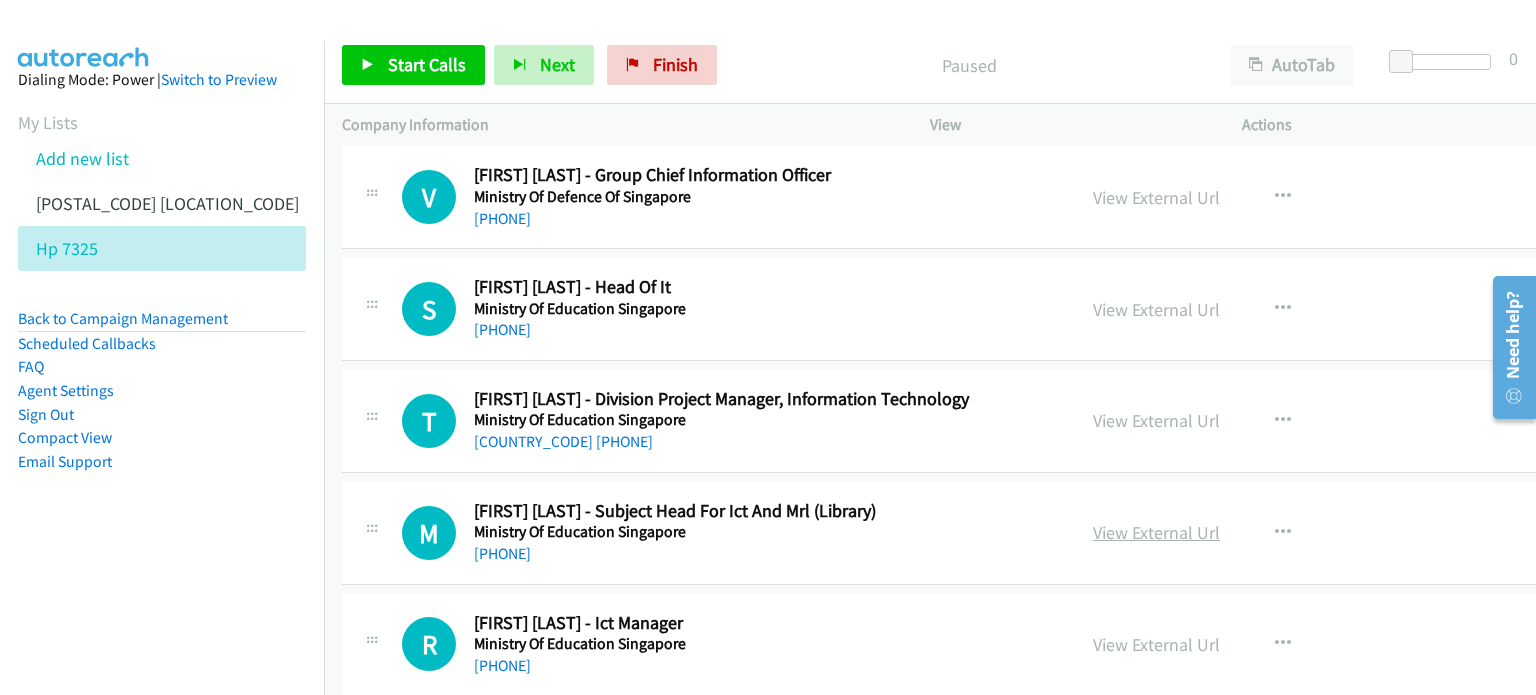 click on "View External Url" at bounding box center [1156, 532] 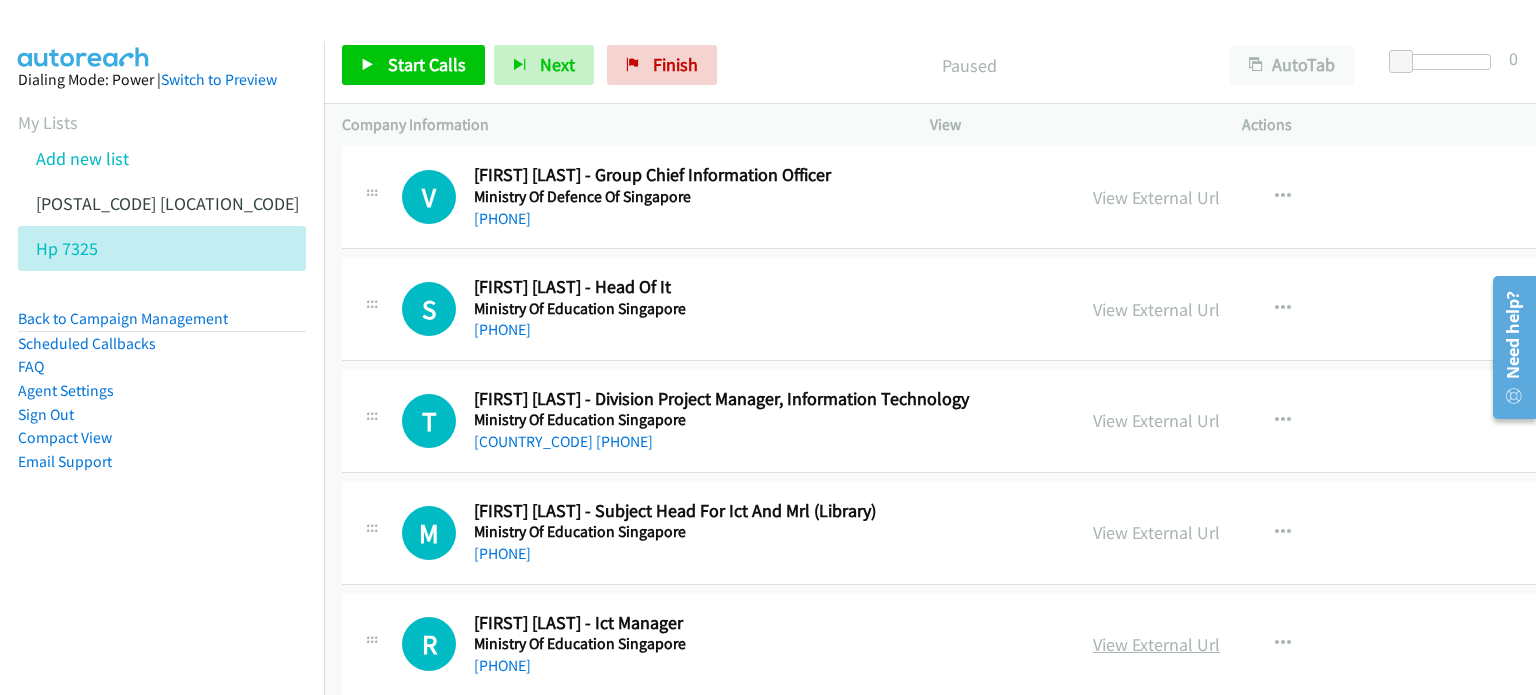 click on "View External Url" at bounding box center [1156, 644] 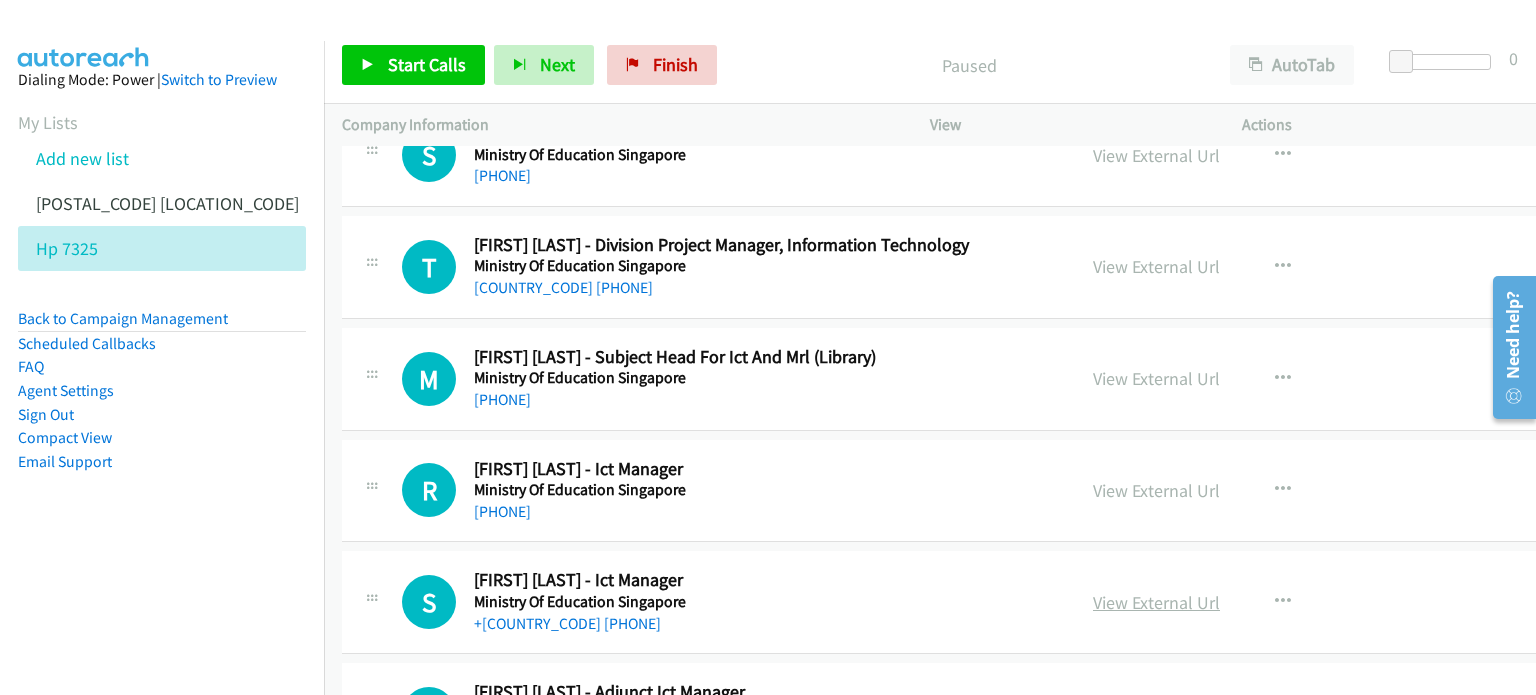 scroll, scrollTop: 335, scrollLeft: 0, axis: vertical 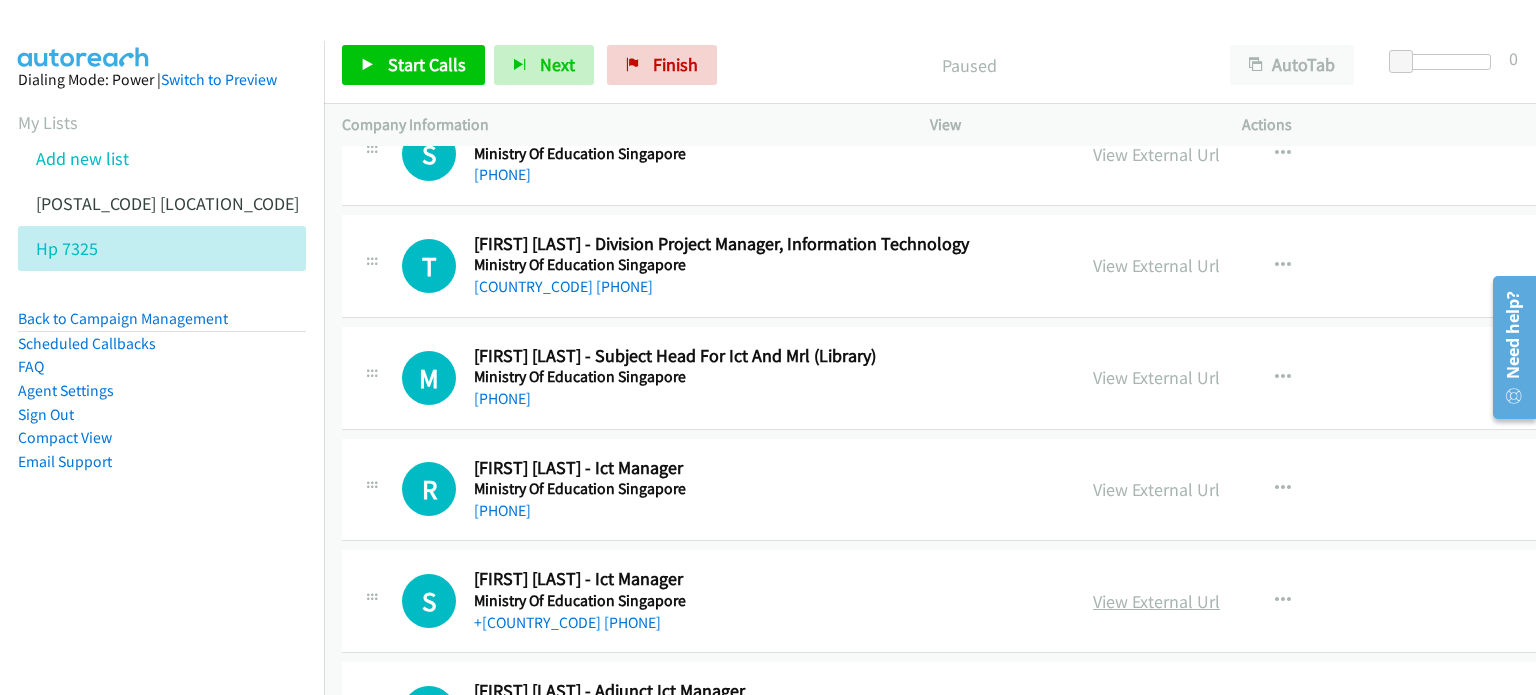 click on "View External Url" at bounding box center (1156, 601) 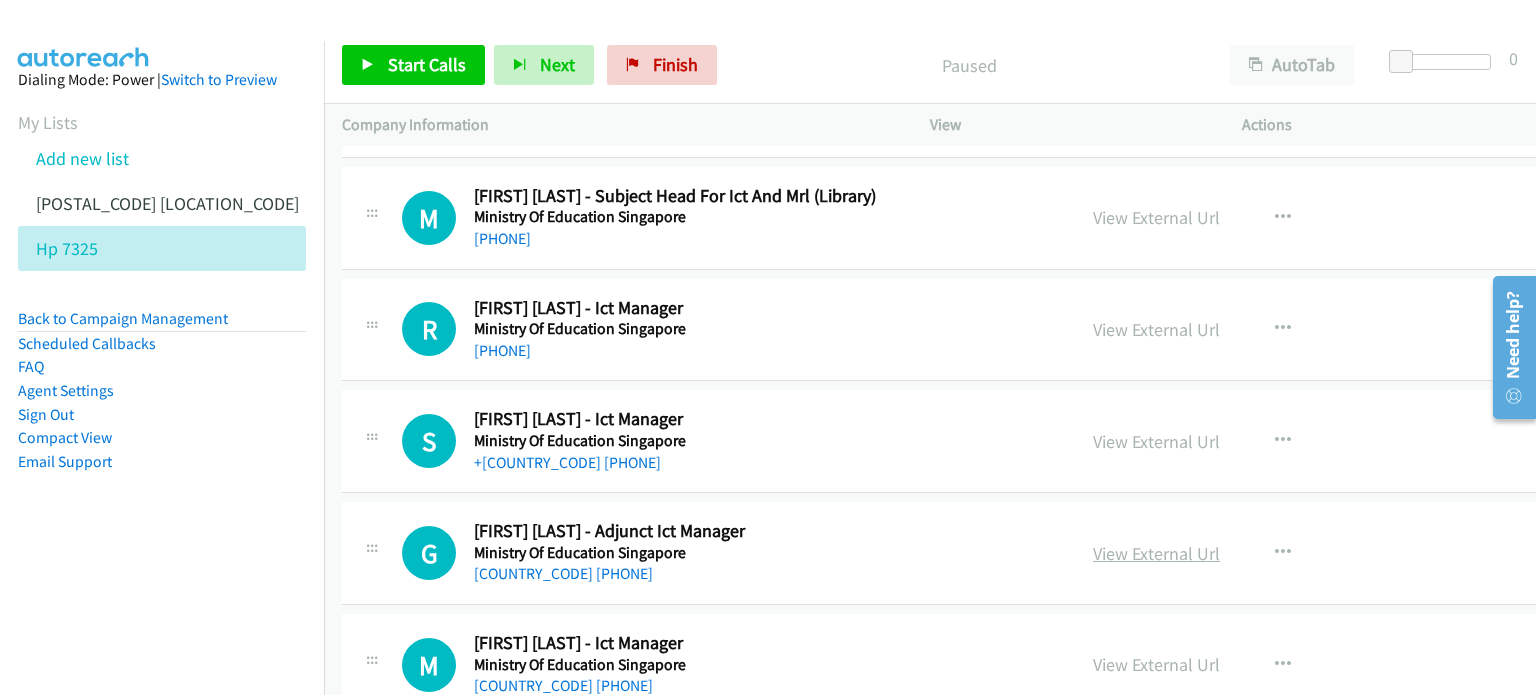scroll, scrollTop: 496, scrollLeft: 0, axis: vertical 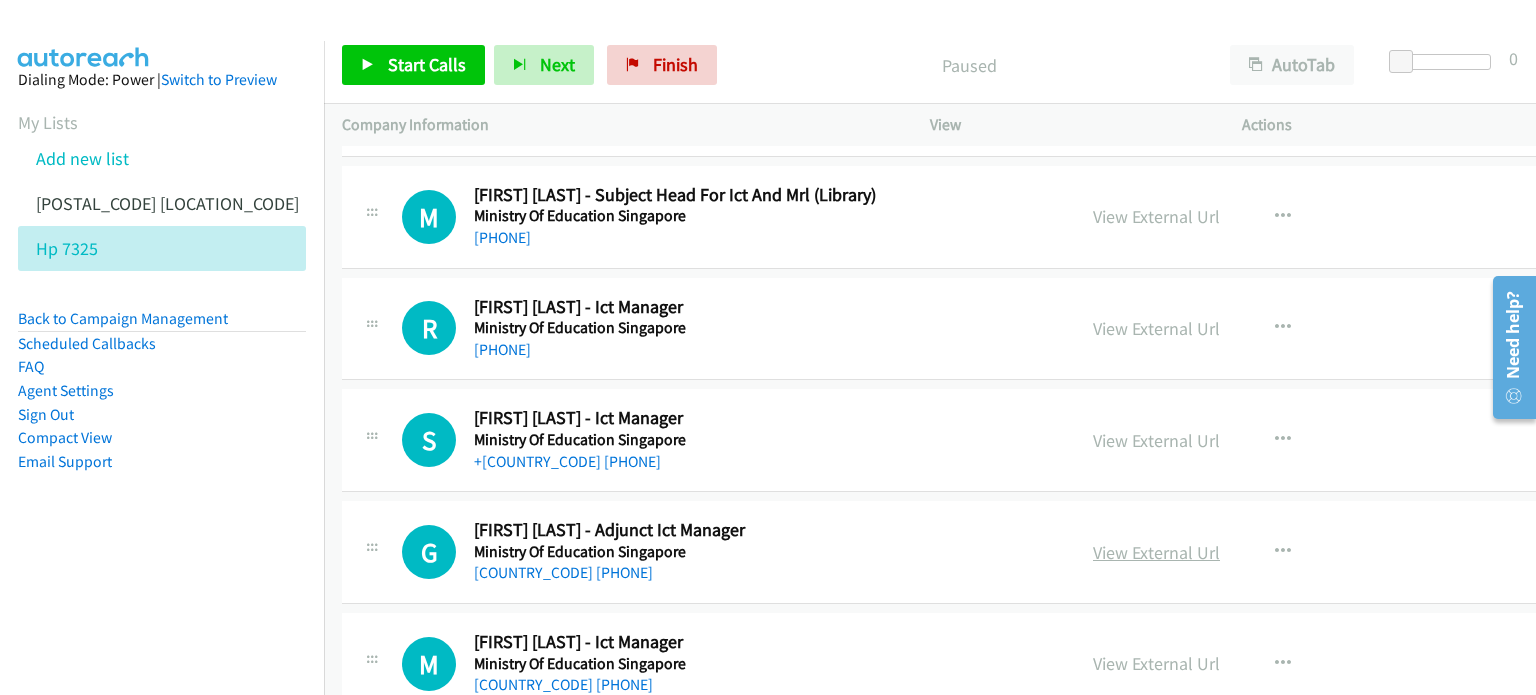 click on "View External Url" at bounding box center (1156, 552) 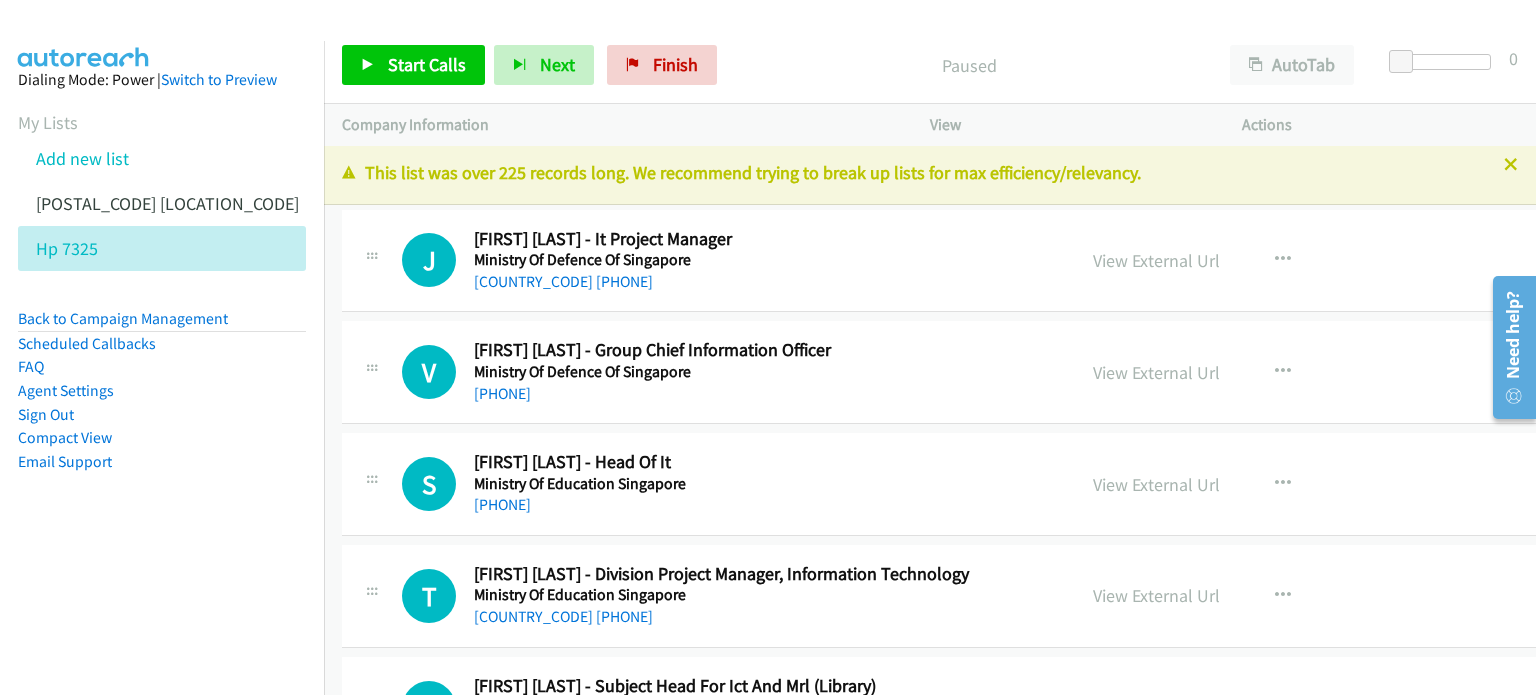 scroll, scrollTop: 0, scrollLeft: 0, axis: both 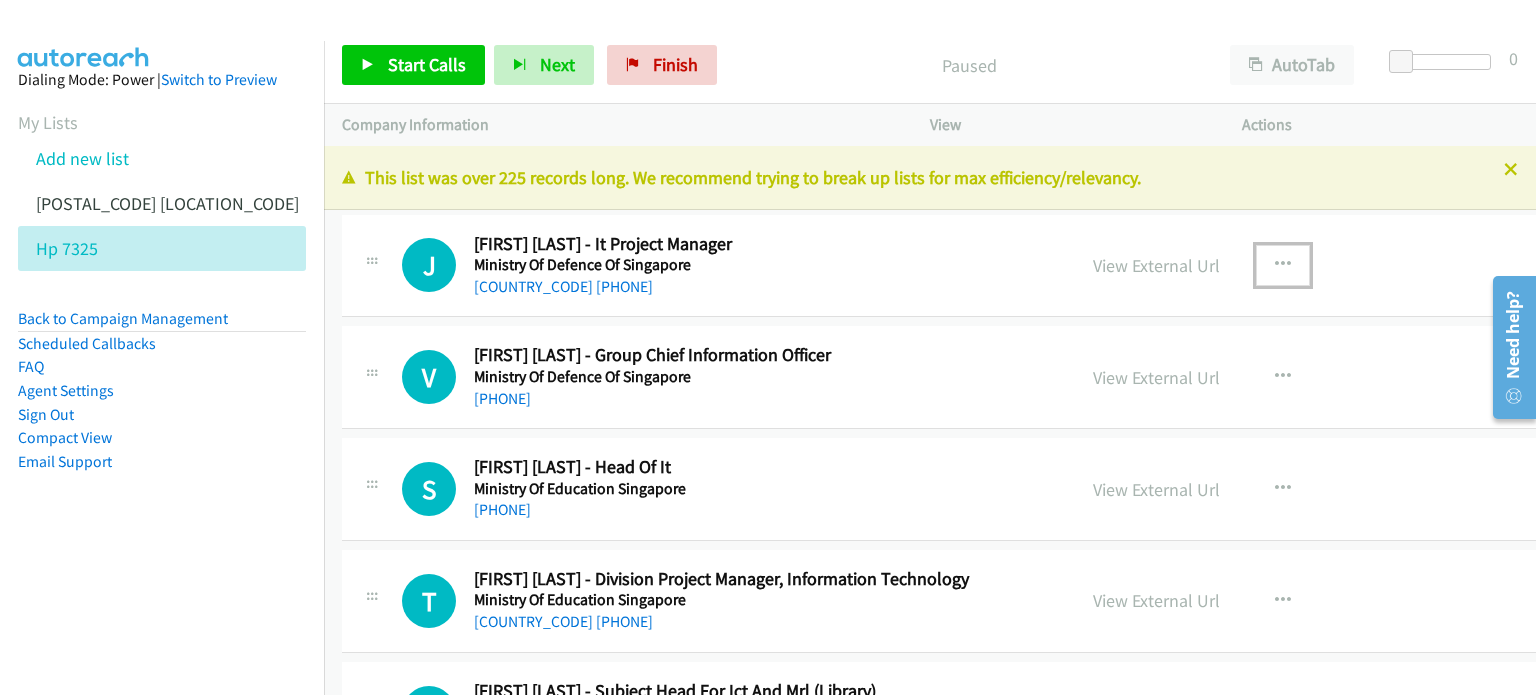 click at bounding box center [1283, 265] 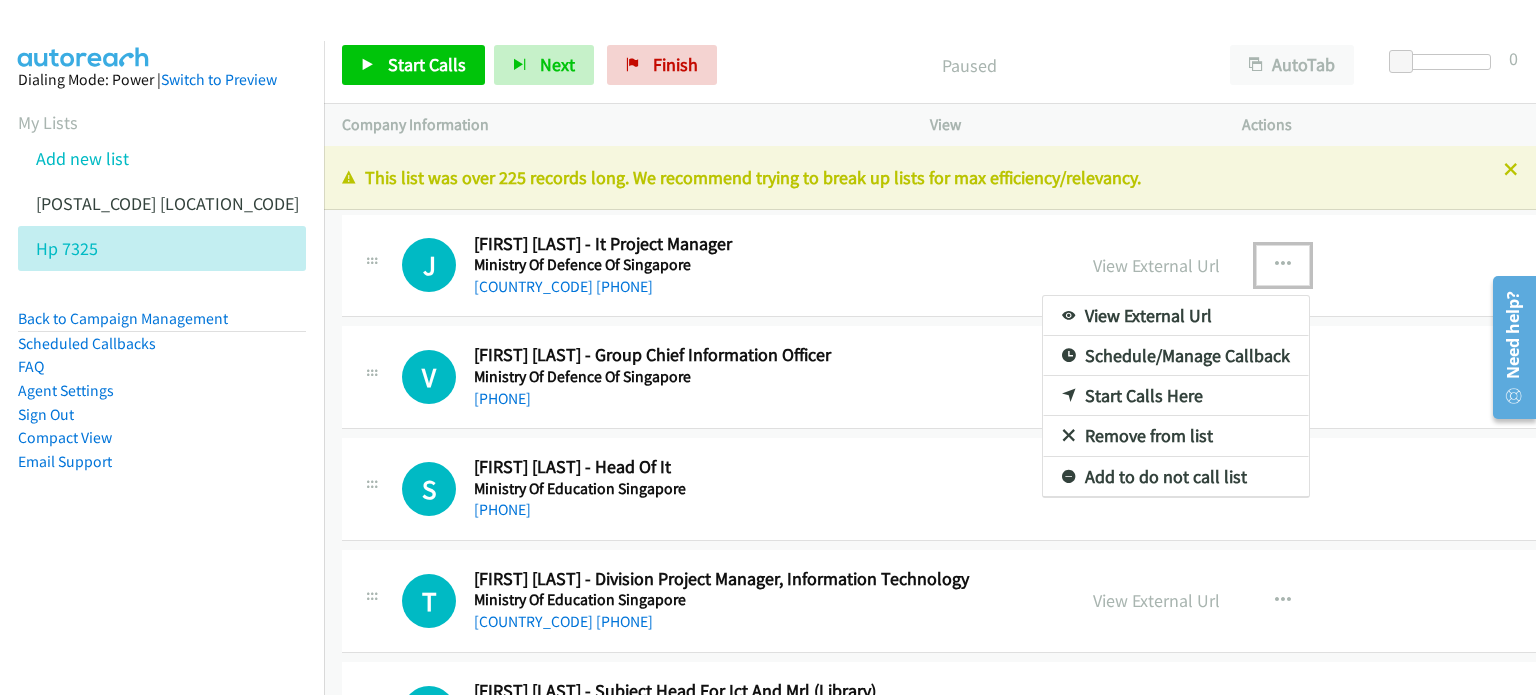 click at bounding box center (768, 347) 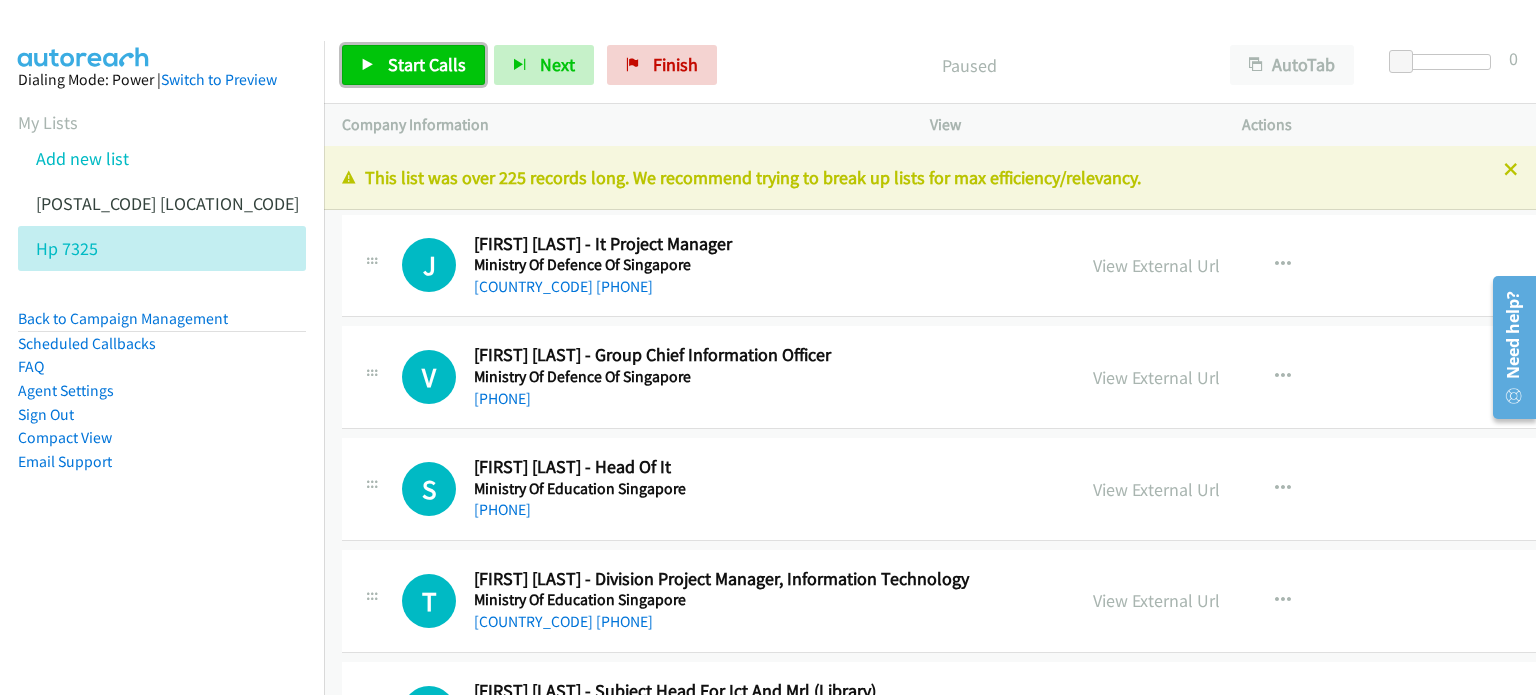 click on "Start Calls" at bounding box center [427, 64] 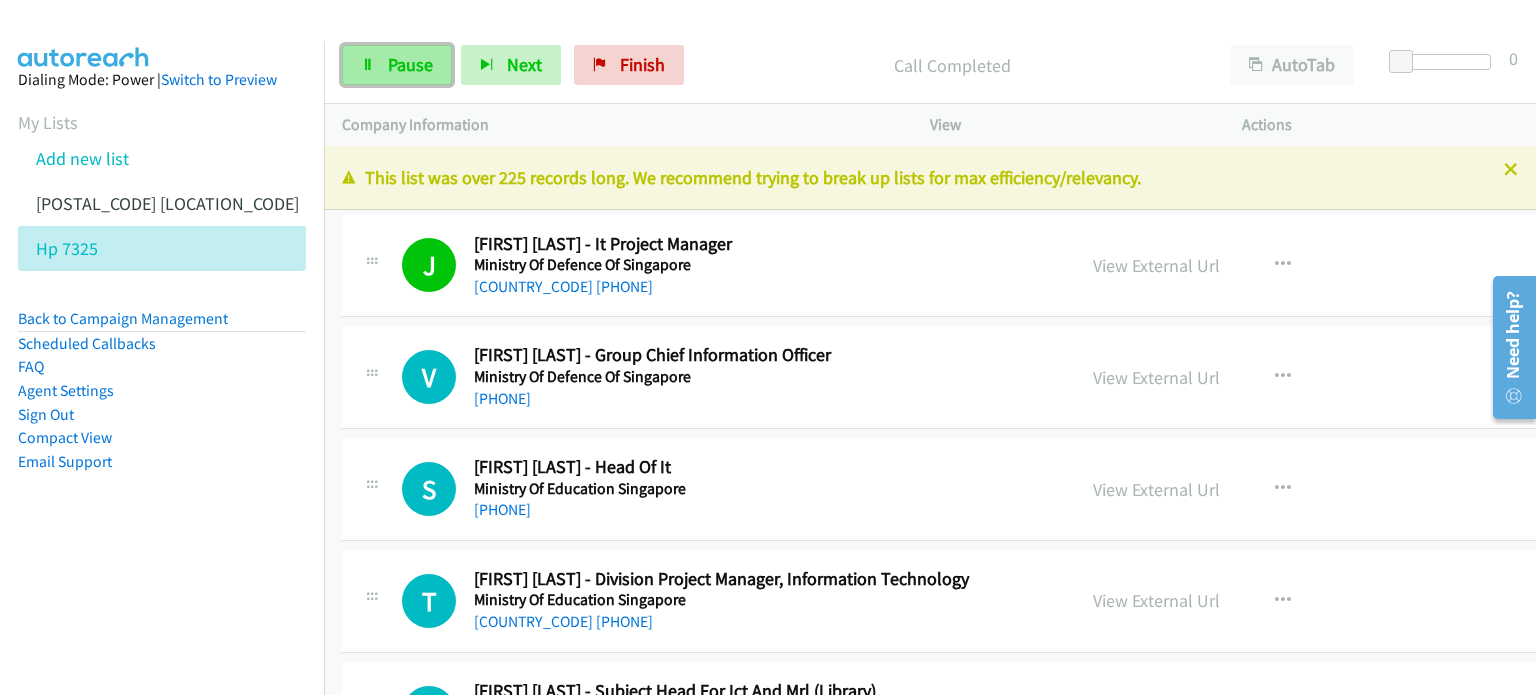 click at bounding box center (368, 66) 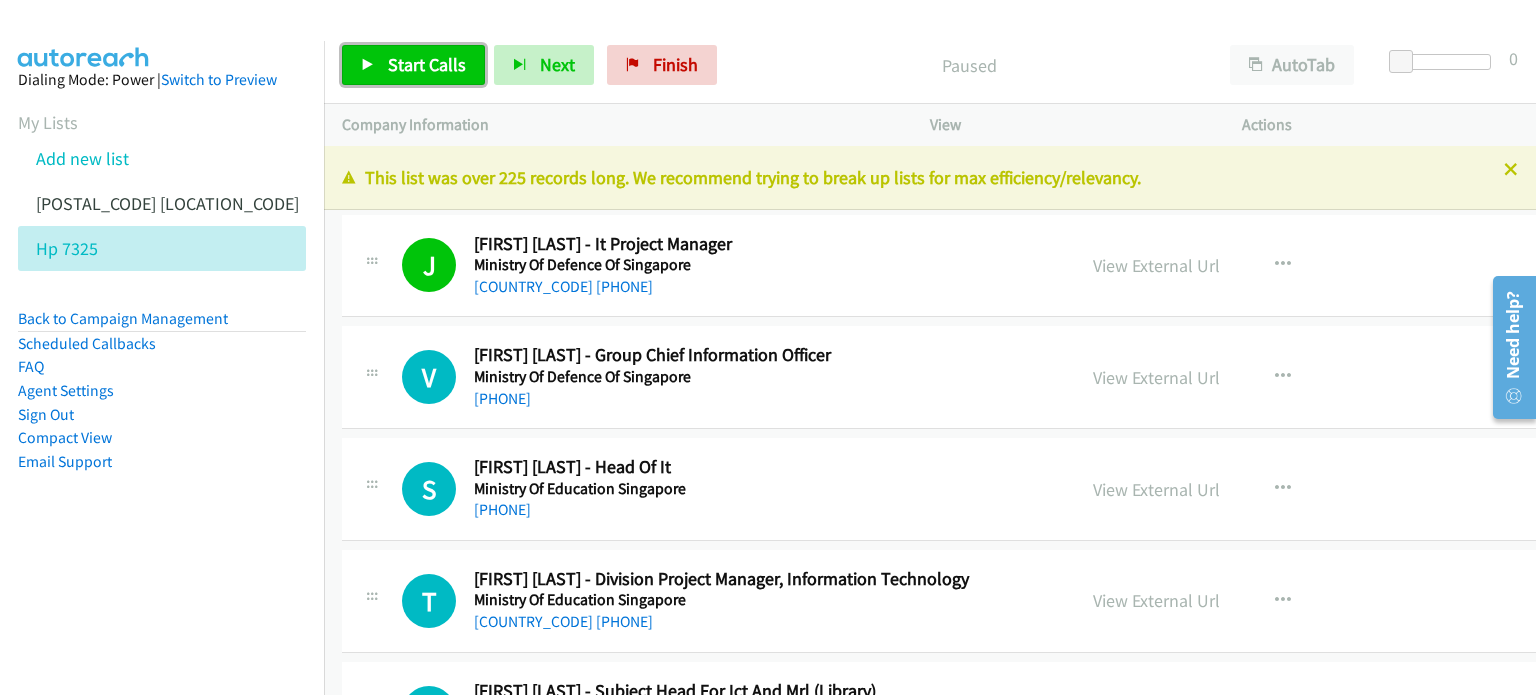 click on "Start Calls" at bounding box center [413, 65] 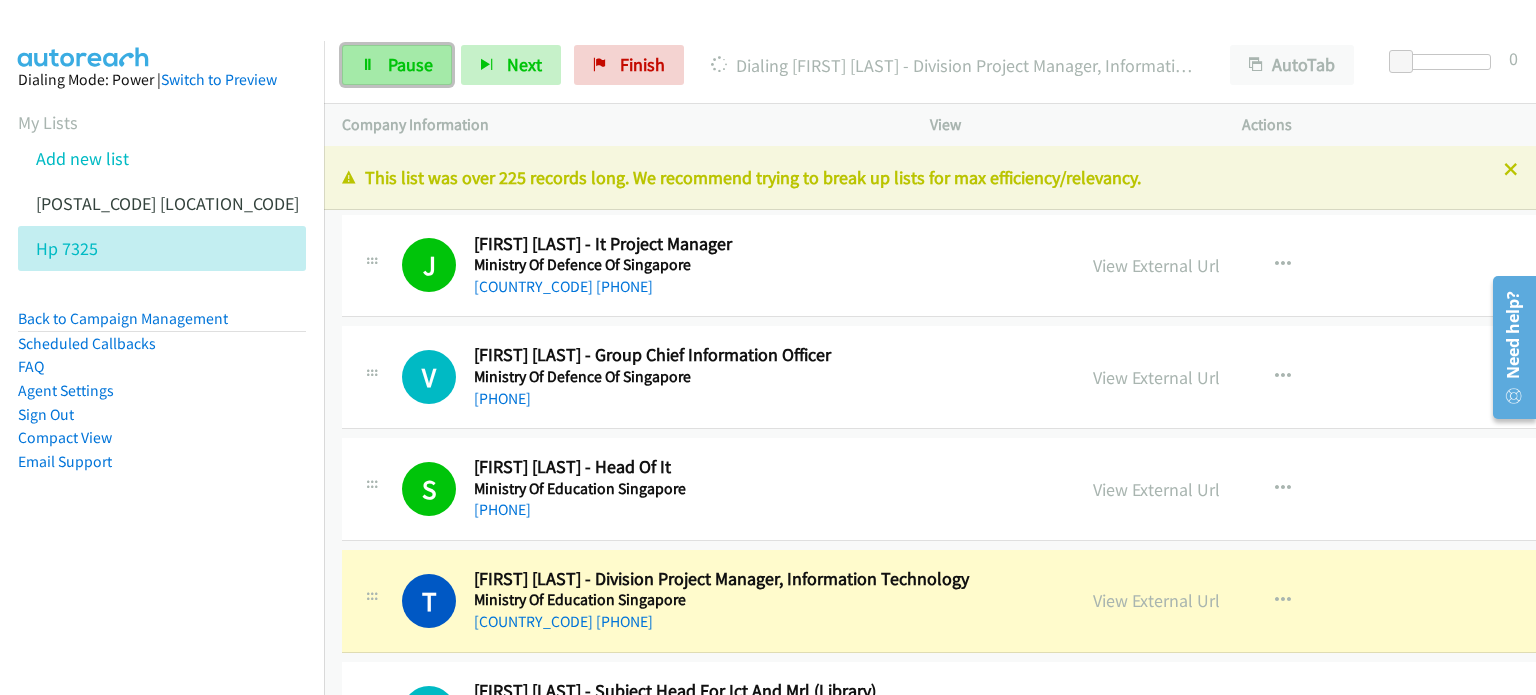 click at bounding box center [368, 66] 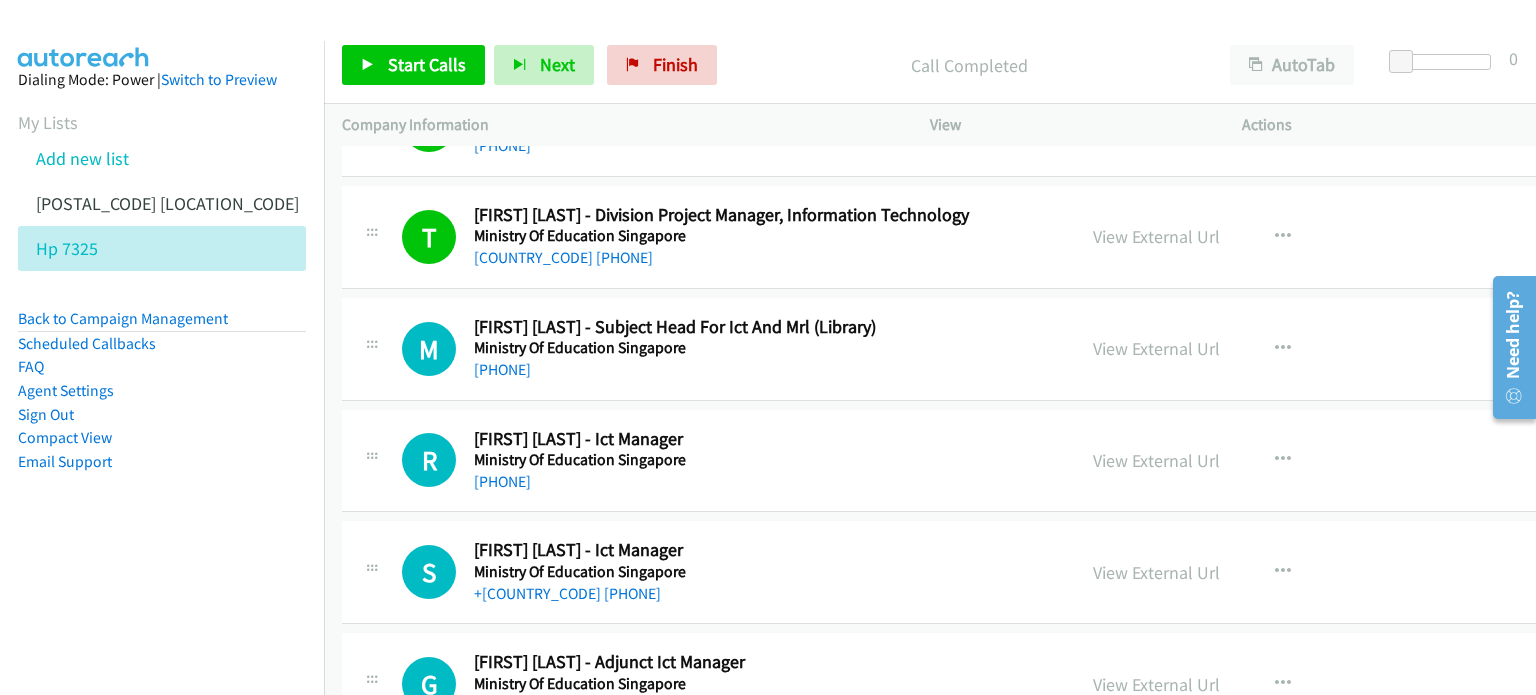 scroll, scrollTop: 364, scrollLeft: 0, axis: vertical 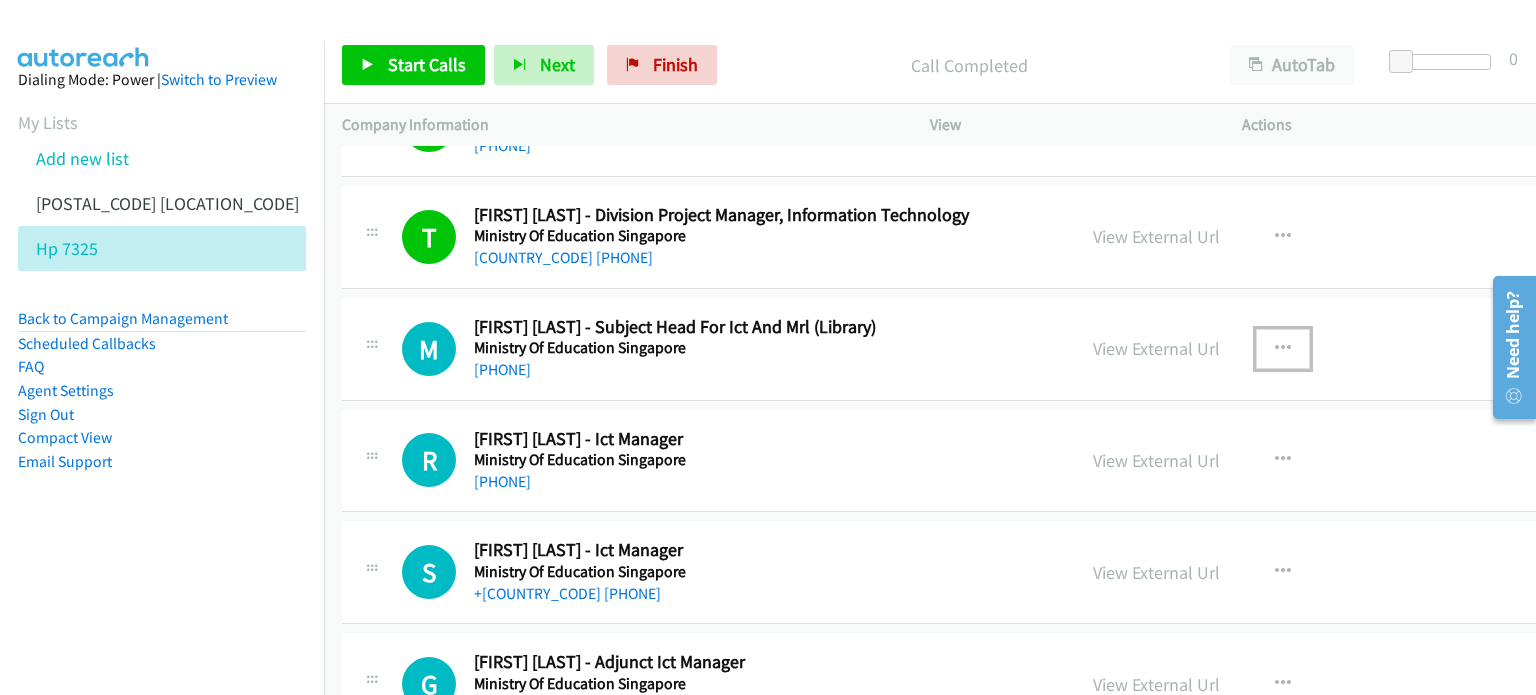click at bounding box center [1283, 349] 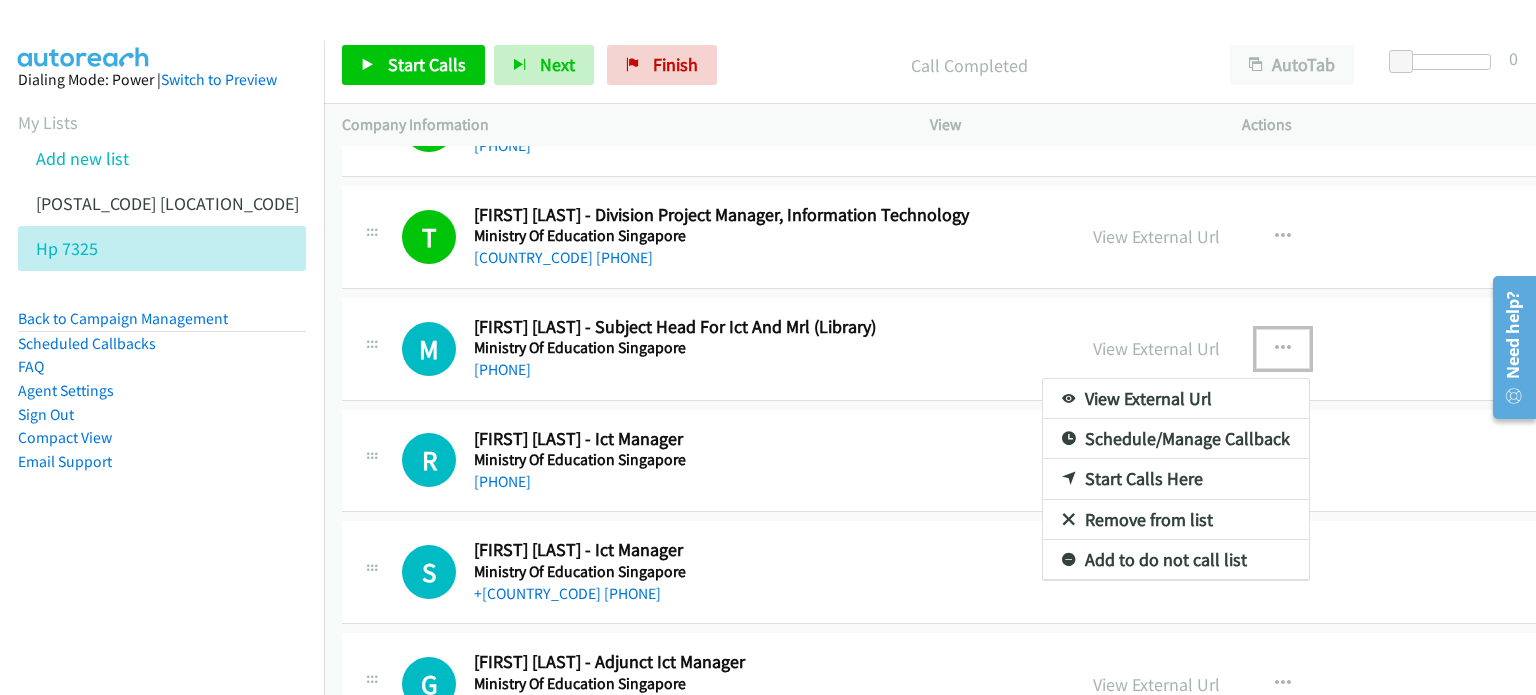 click on "Start Calls Here" at bounding box center (1176, 479) 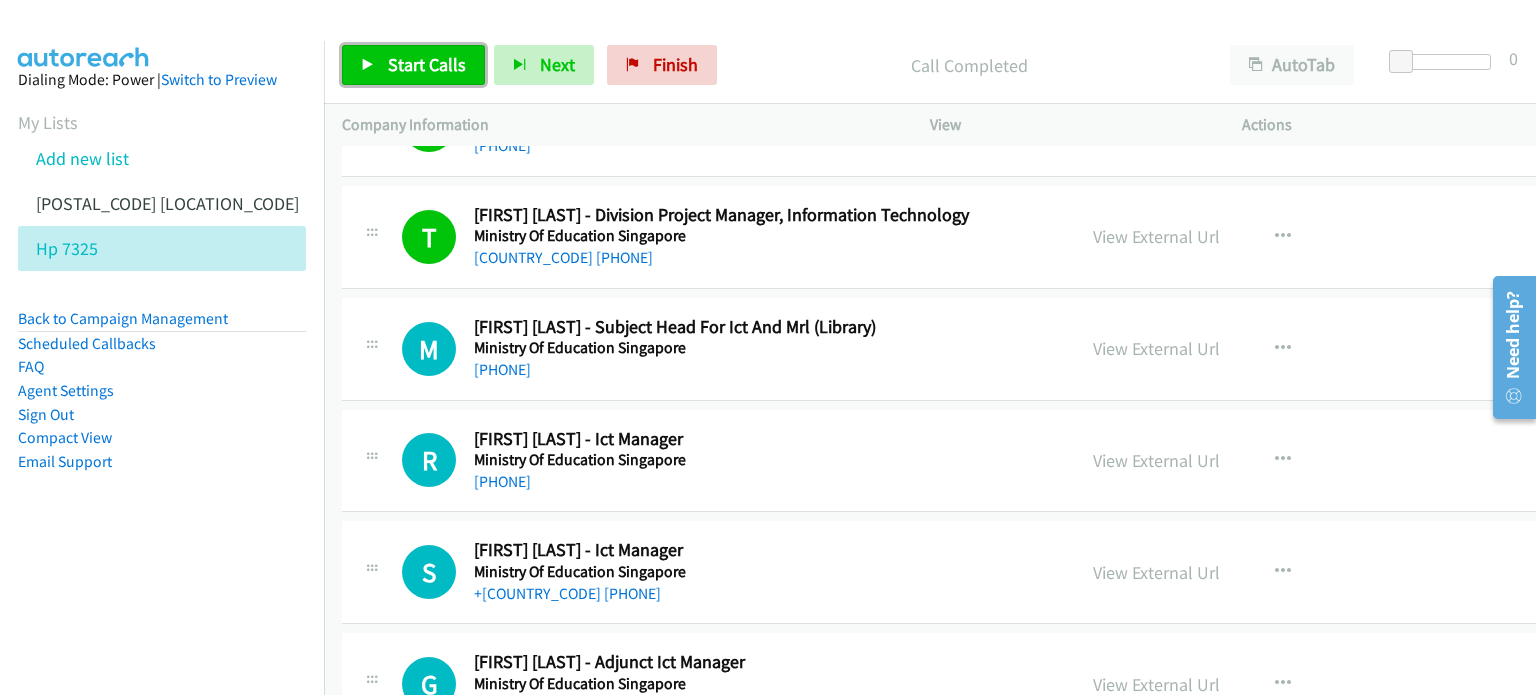 click on "Start Calls" at bounding box center [427, 64] 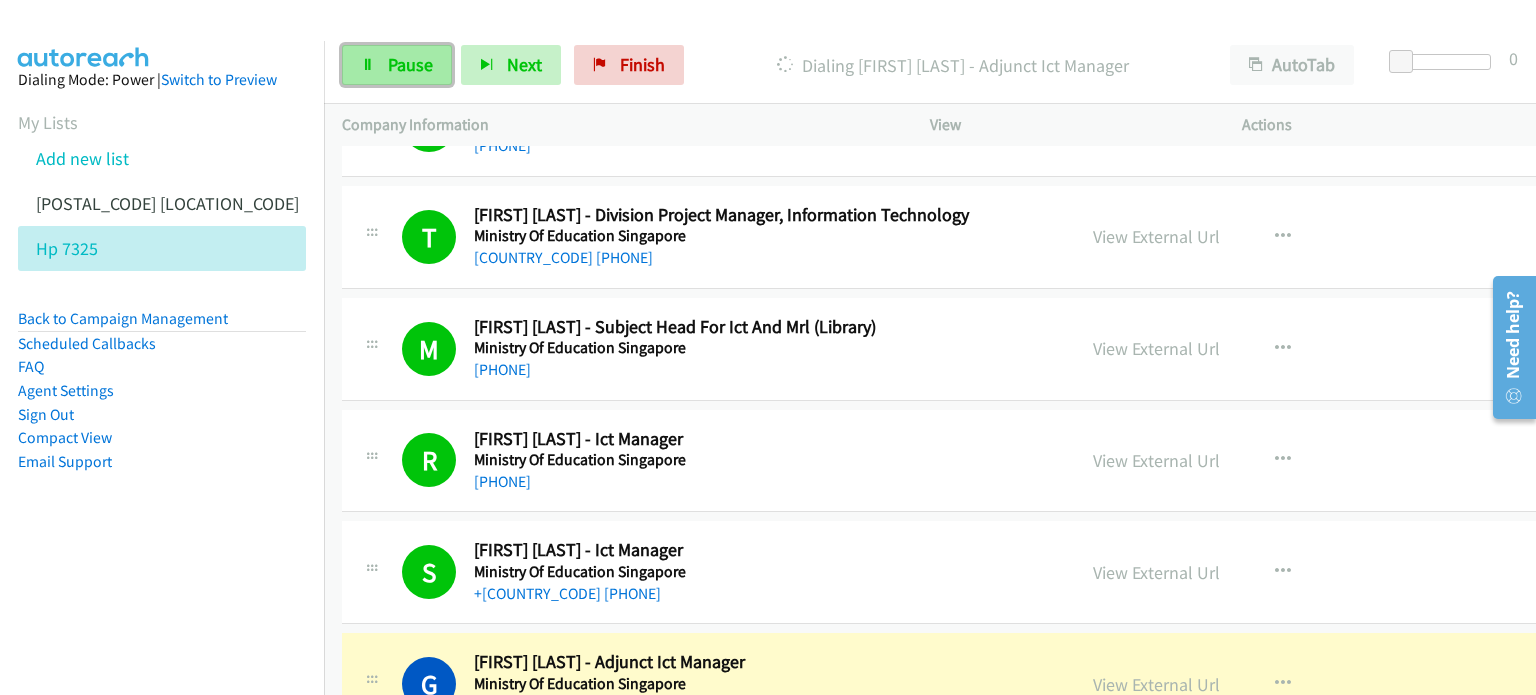 click on "Pause" at bounding box center (410, 64) 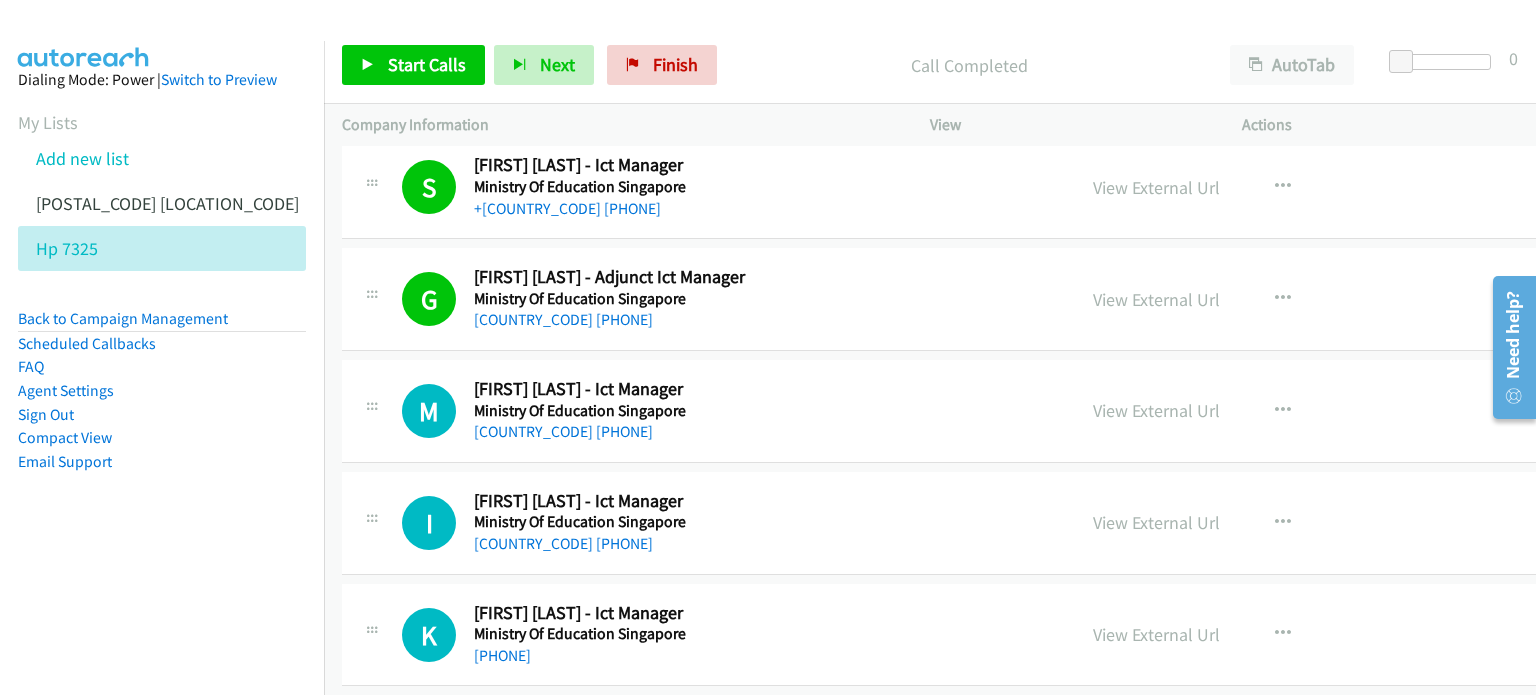scroll, scrollTop: 856, scrollLeft: 0, axis: vertical 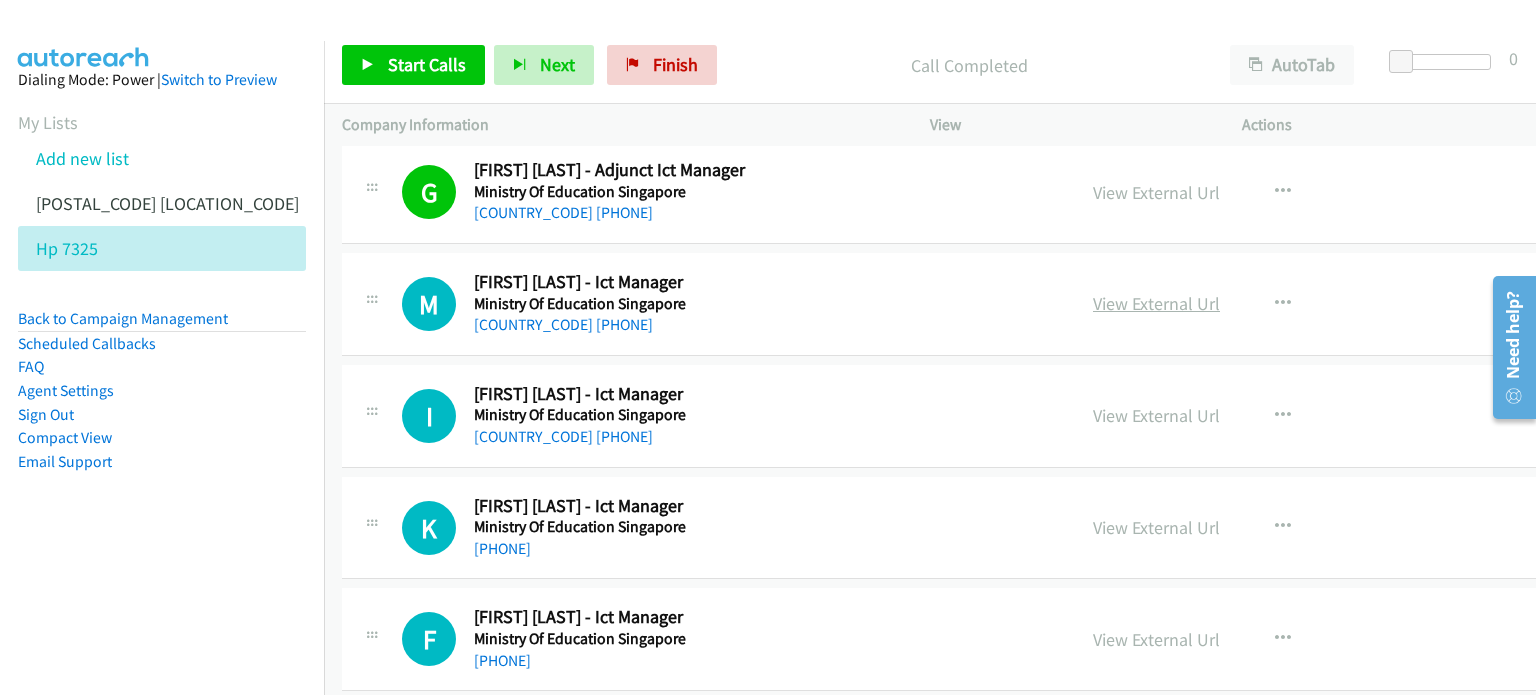 click on "View External Url" at bounding box center [1156, 303] 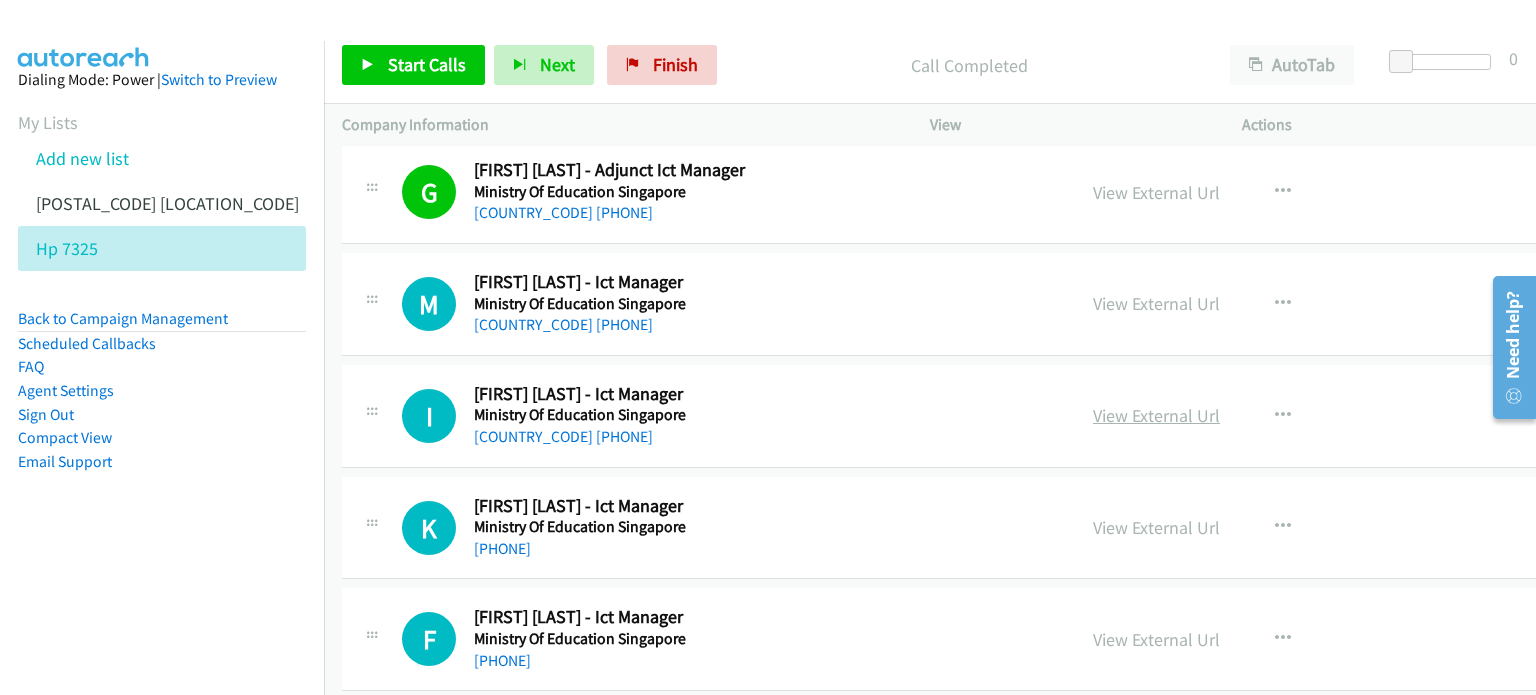 click on "View External Url" at bounding box center (1156, 415) 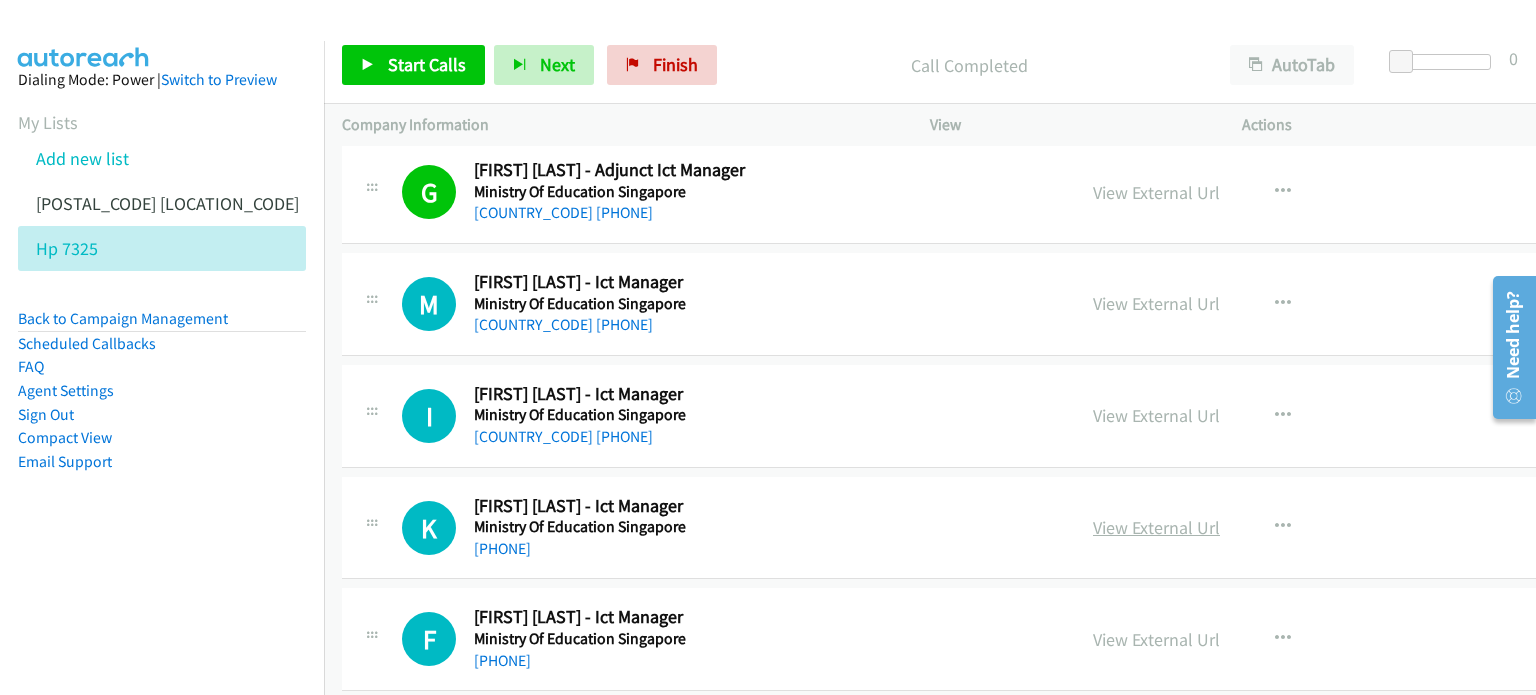 click on "View External Url" at bounding box center [1156, 527] 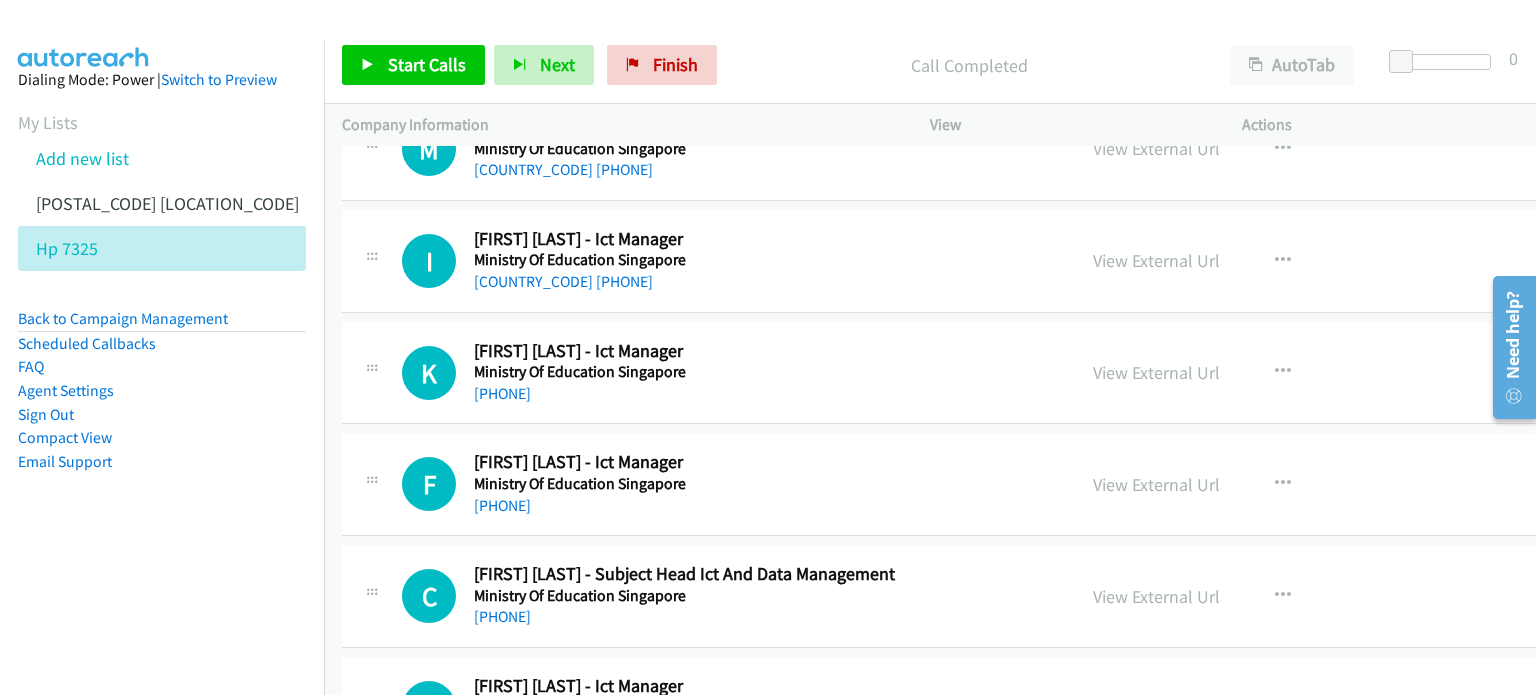 scroll, scrollTop: 1012, scrollLeft: 0, axis: vertical 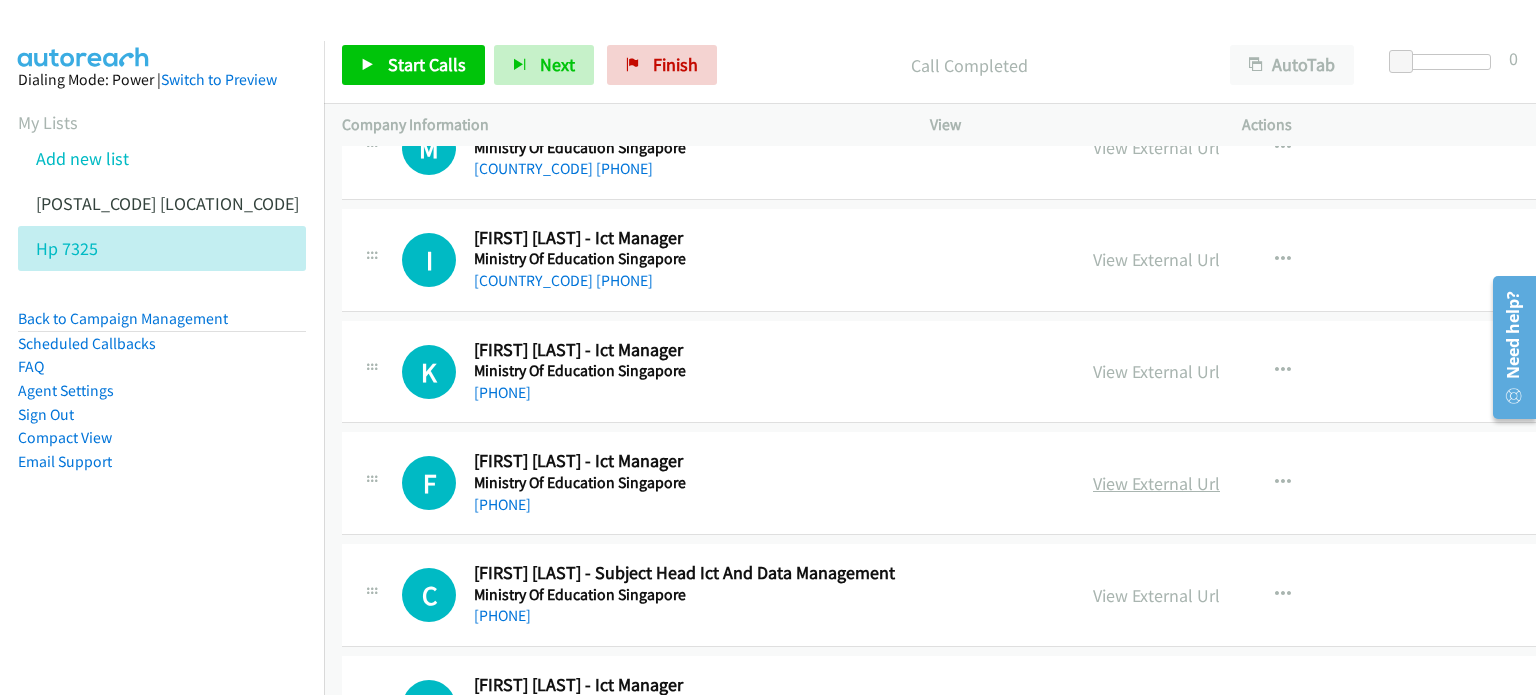 click on "View External Url" at bounding box center [1156, 483] 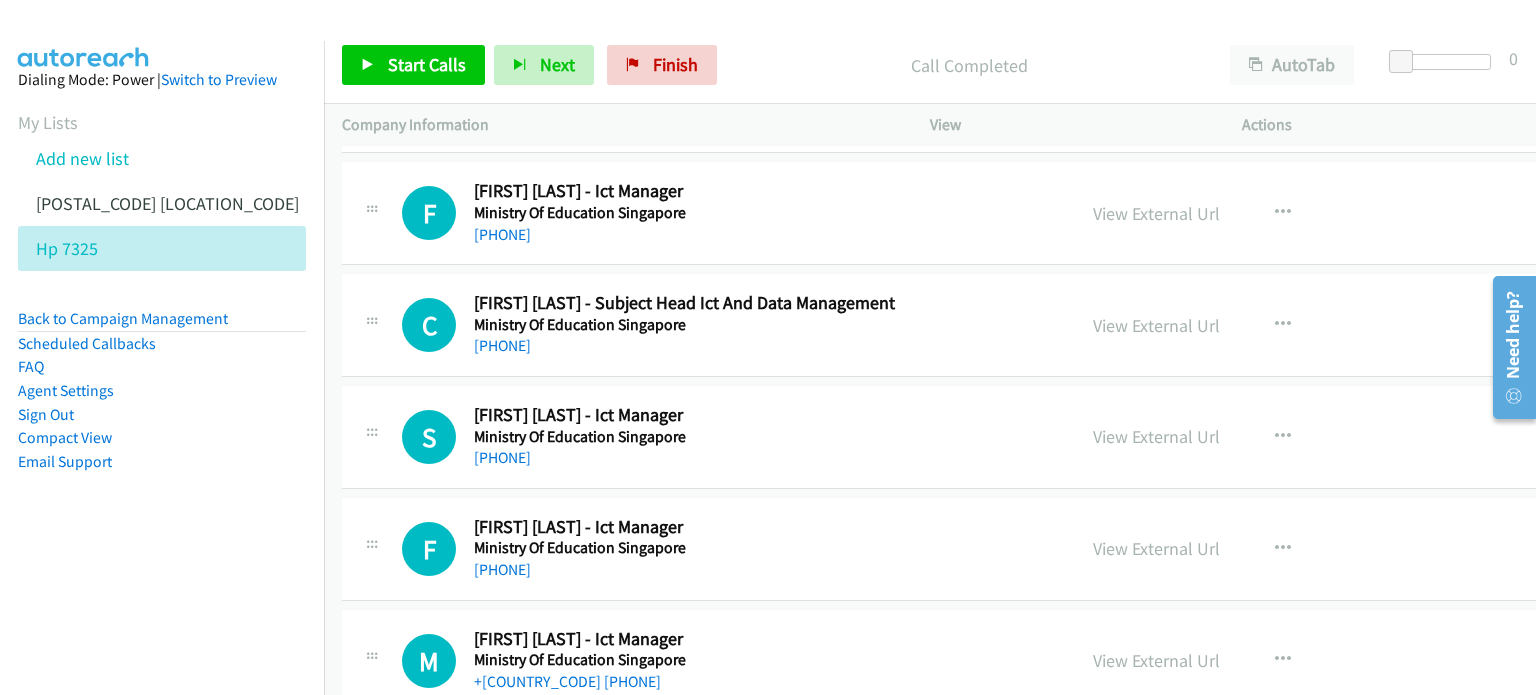 scroll, scrollTop: 1283, scrollLeft: 0, axis: vertical 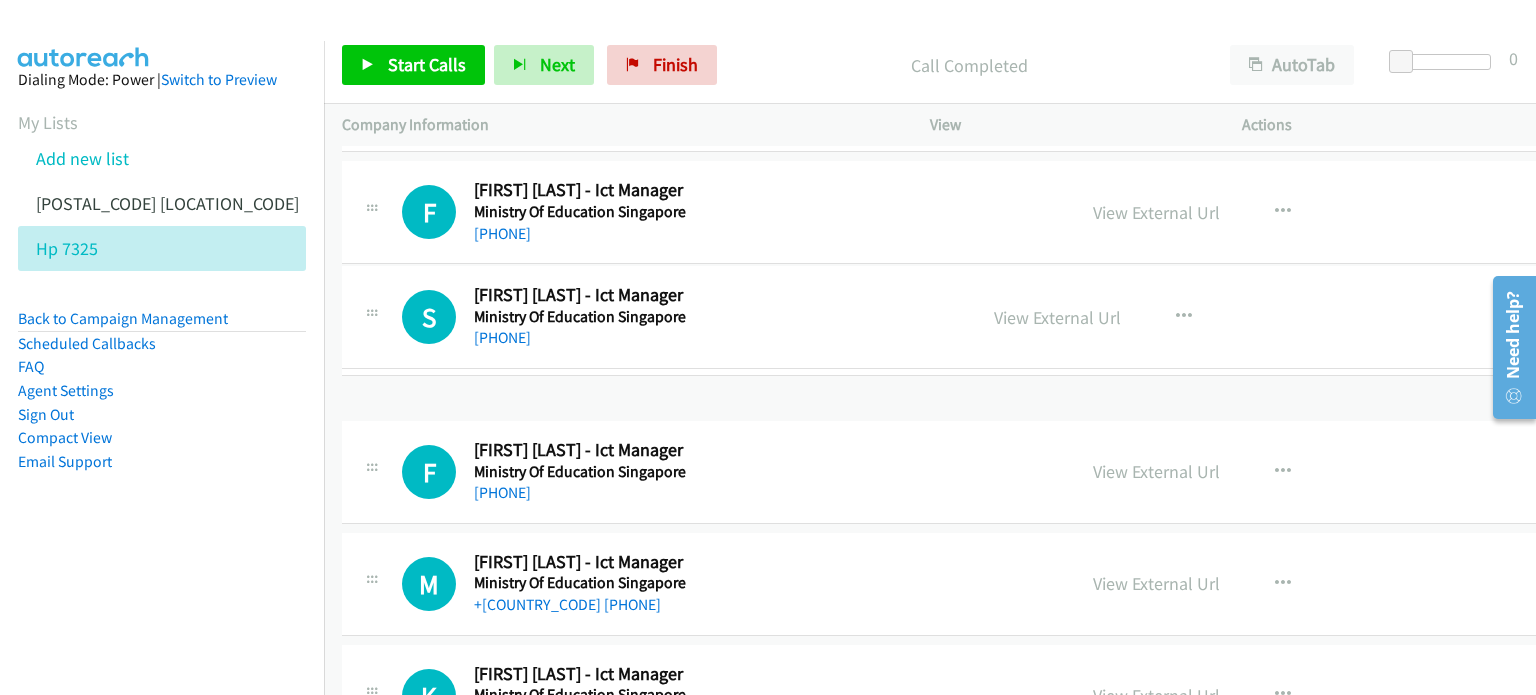 drag, startPoint x: 791, startPoint y: 443, endPoint x: 880, endPoint y: 319, distance: 152.63354 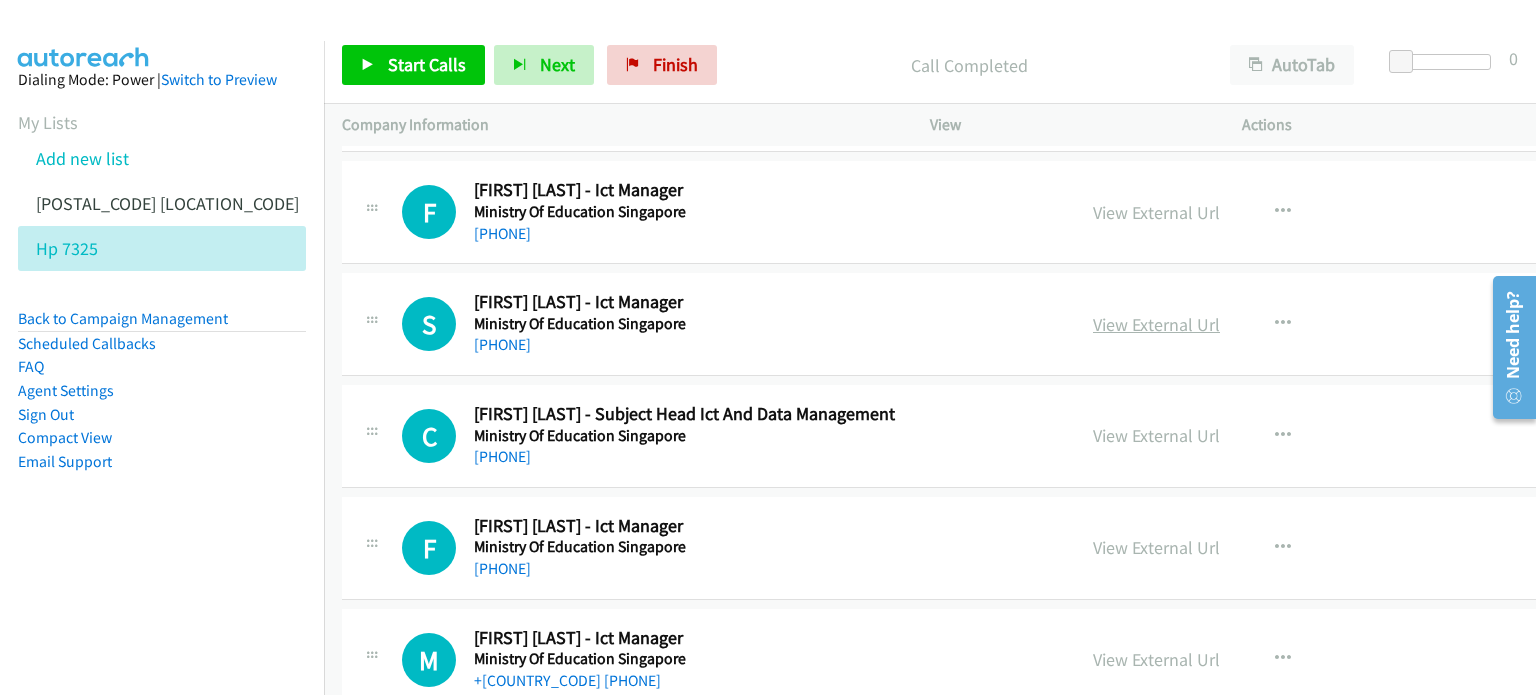 click on "View External Url" at bounding box center (1156, 324) 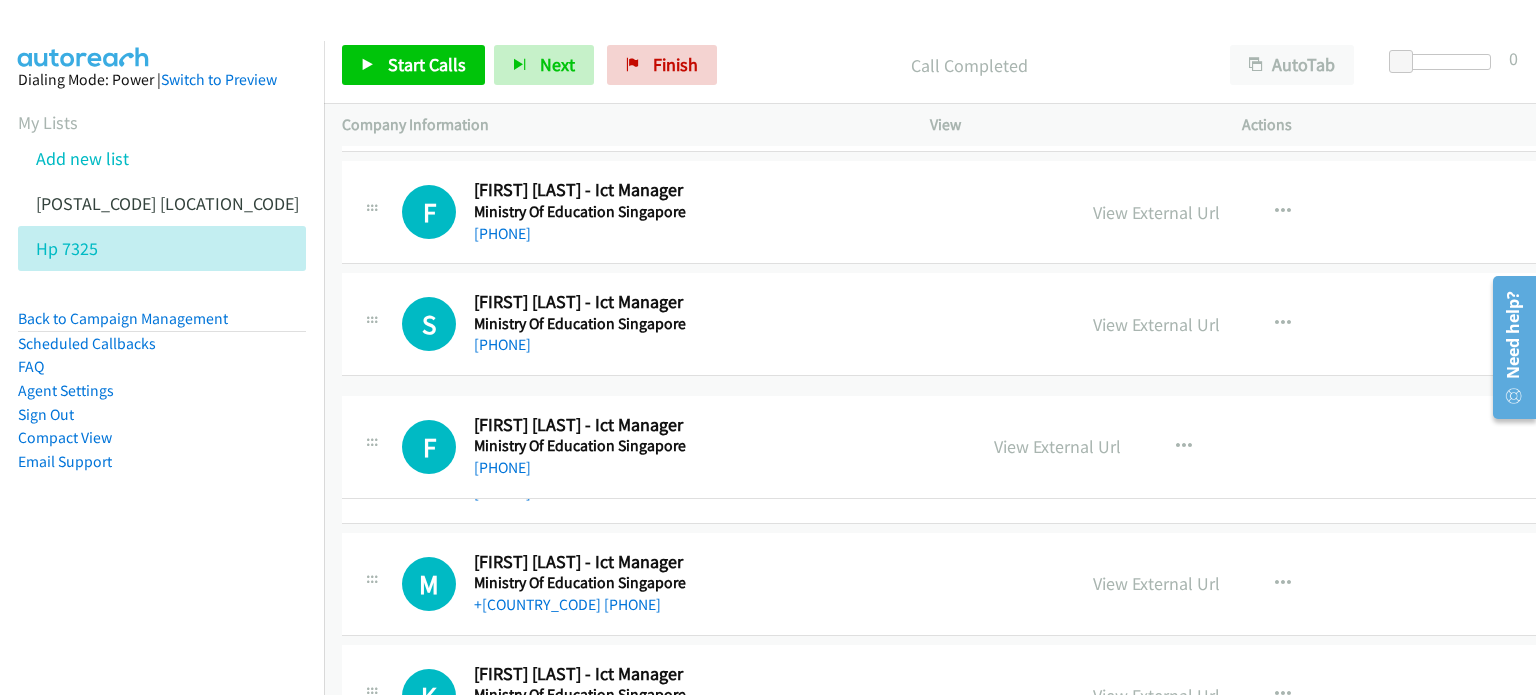 drag, startPoint x: 804, startPoint y: 531, endPoint x: 766, endPoint y: 408, distance: 128.73616 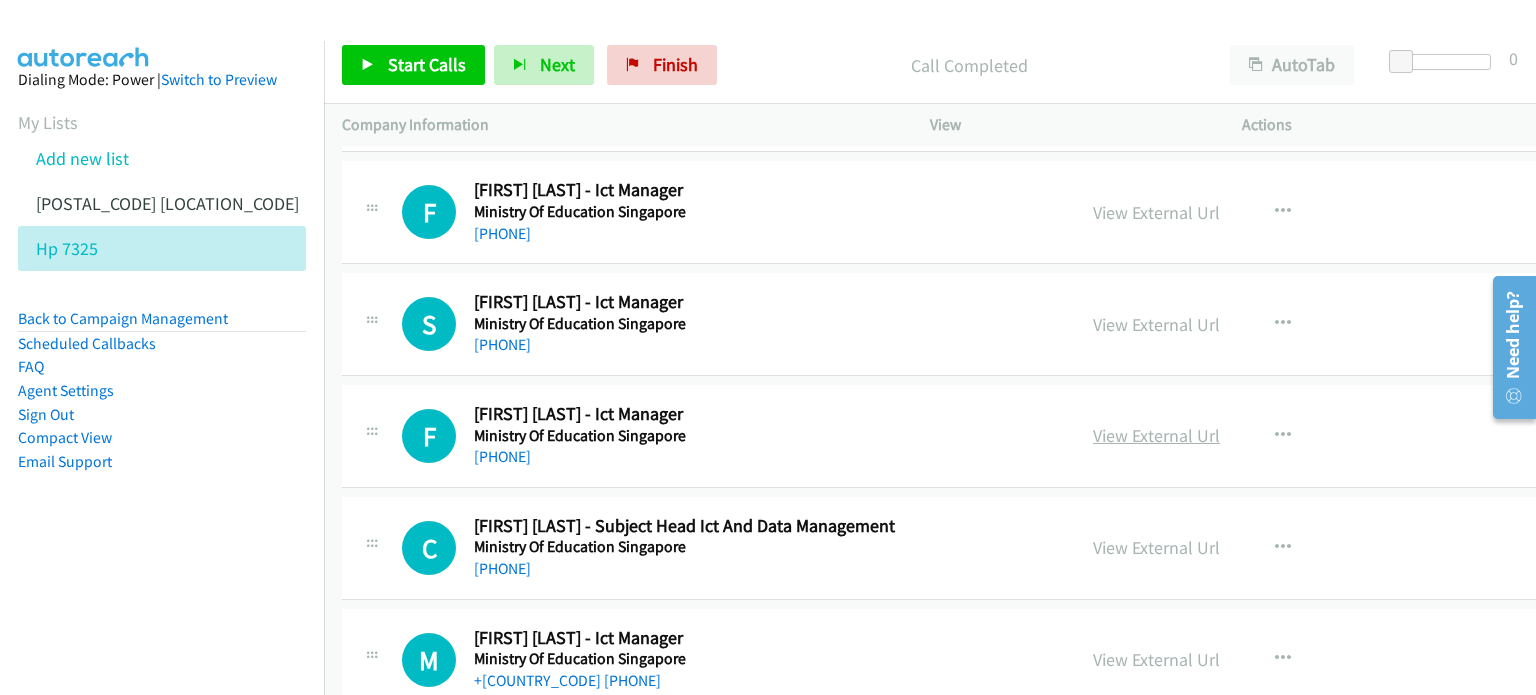 click on "View External Url" at bounding box center (1156, 435) 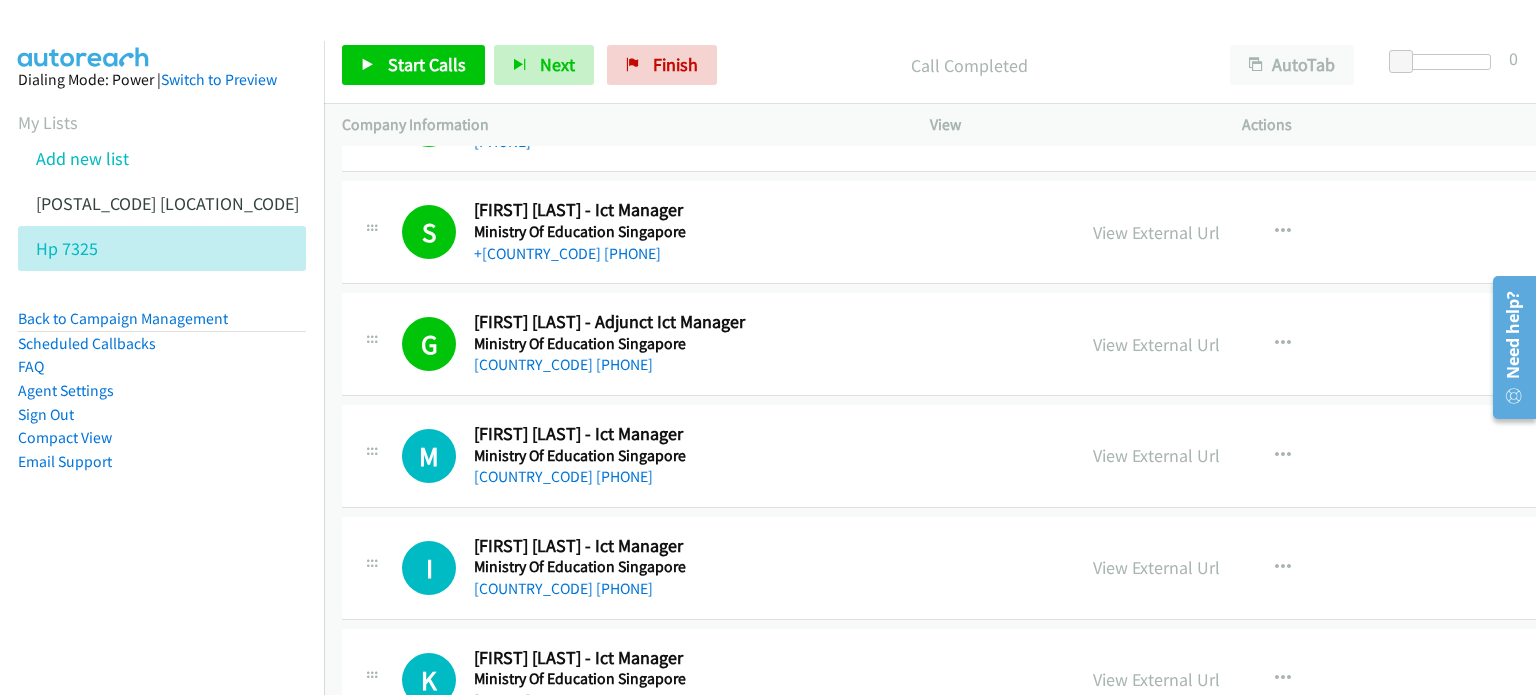 scroll, scrollTop: 705, scrollLeft: 0, axis: vertical 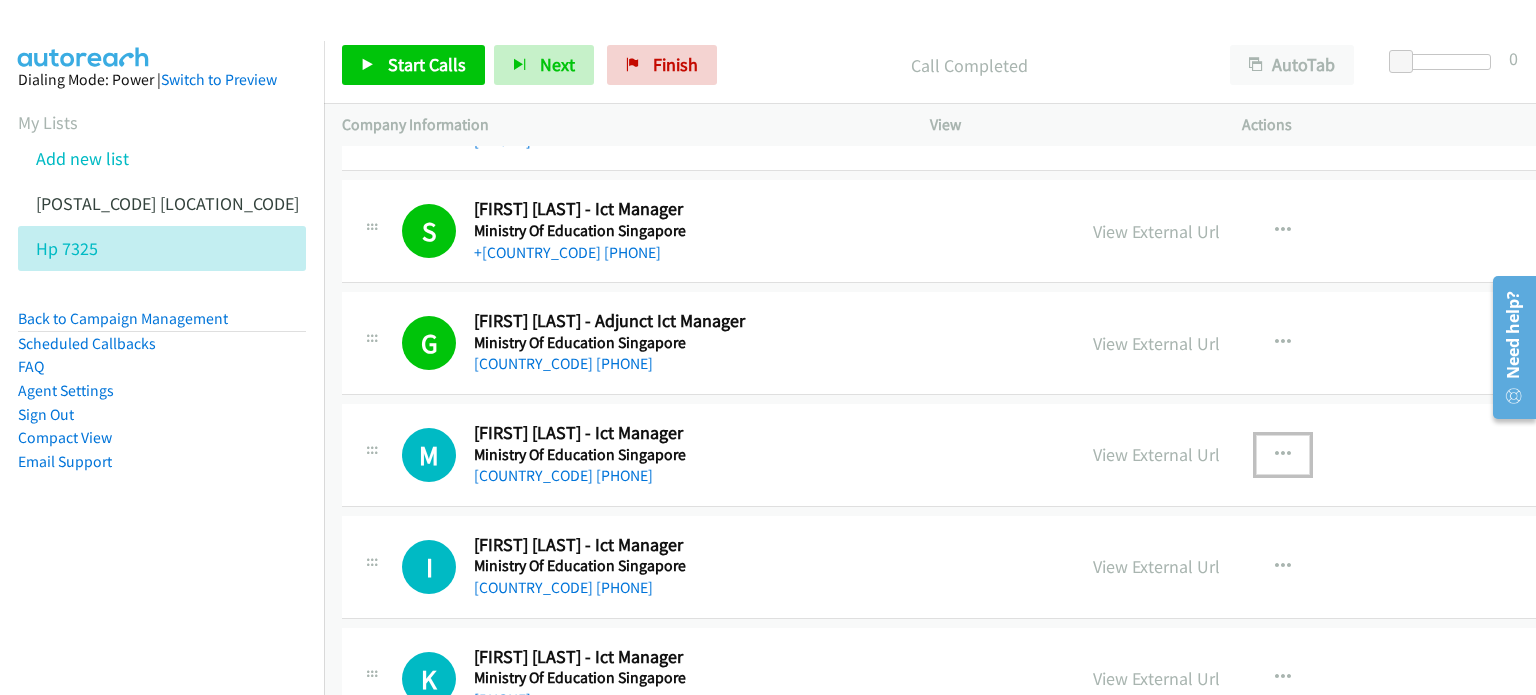 click at bounding box center [1283, 455] 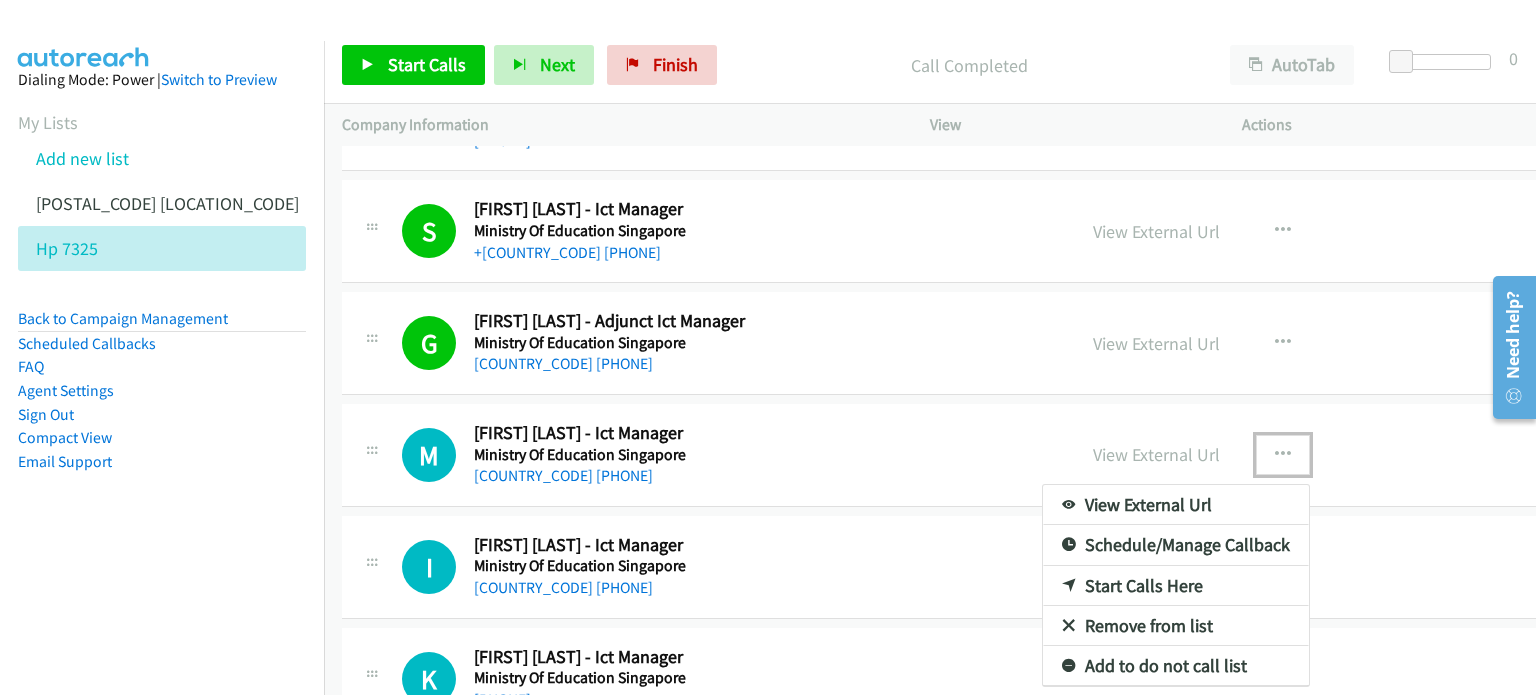 click on "Remove from list" at bounding box center [1176, 626] 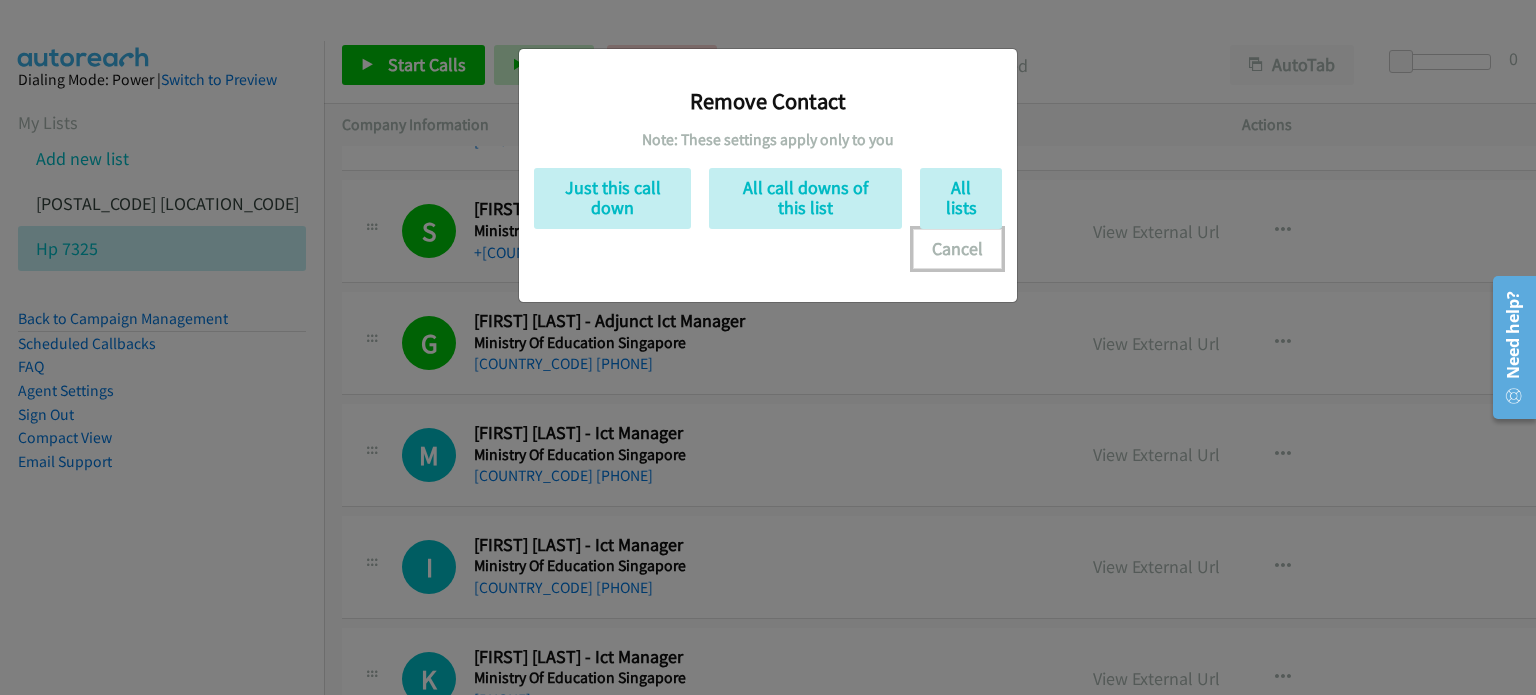 click on "Cancel" at bounding box center [957, 249] 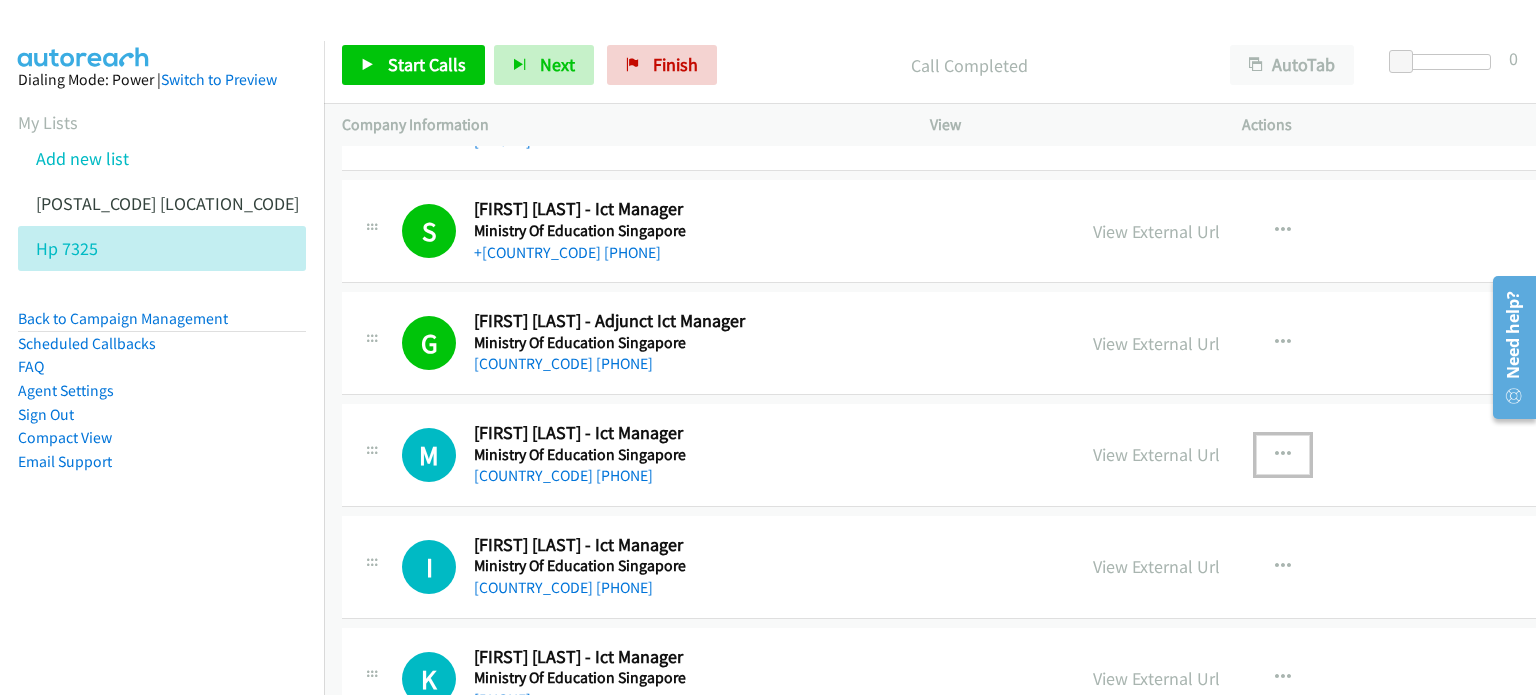 click at bounding box center (1283, 455) 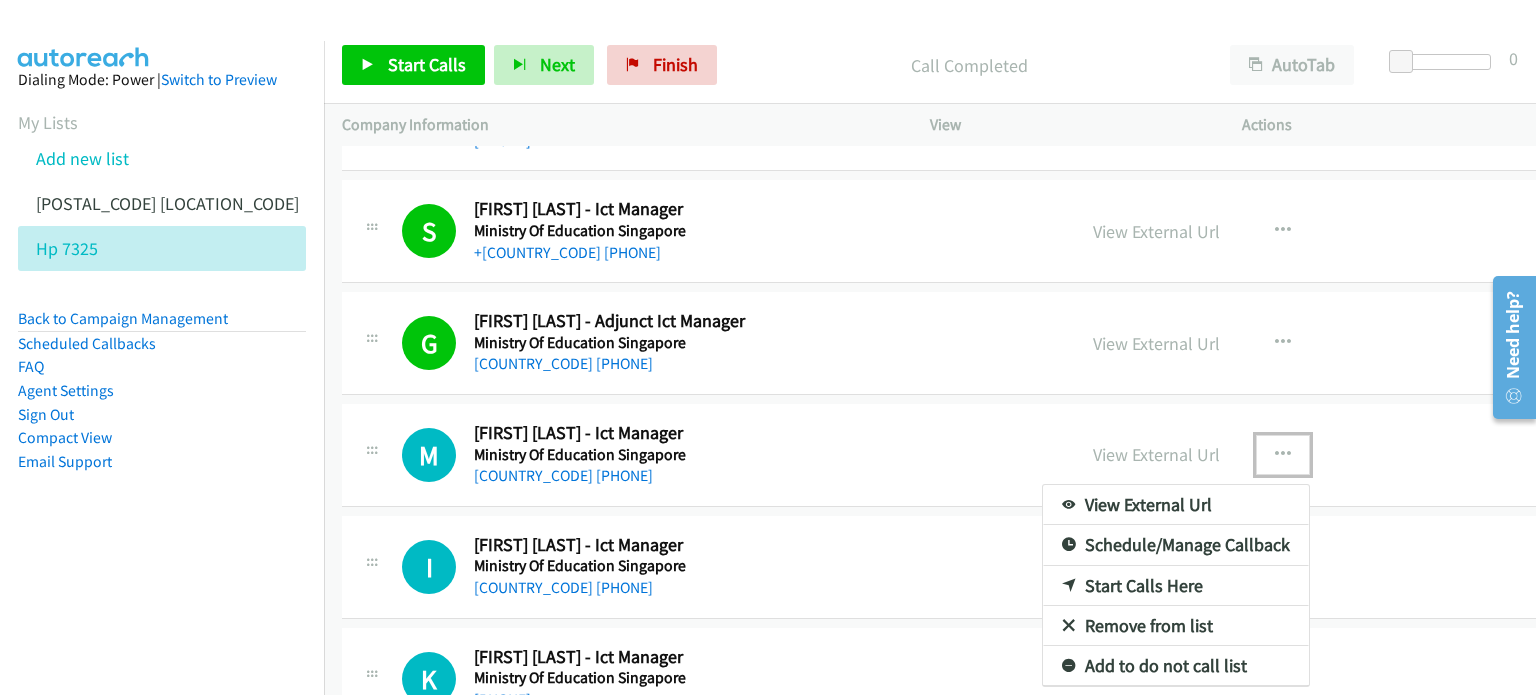 click on "Start Calls Here" at bounding box center (1176, 586) 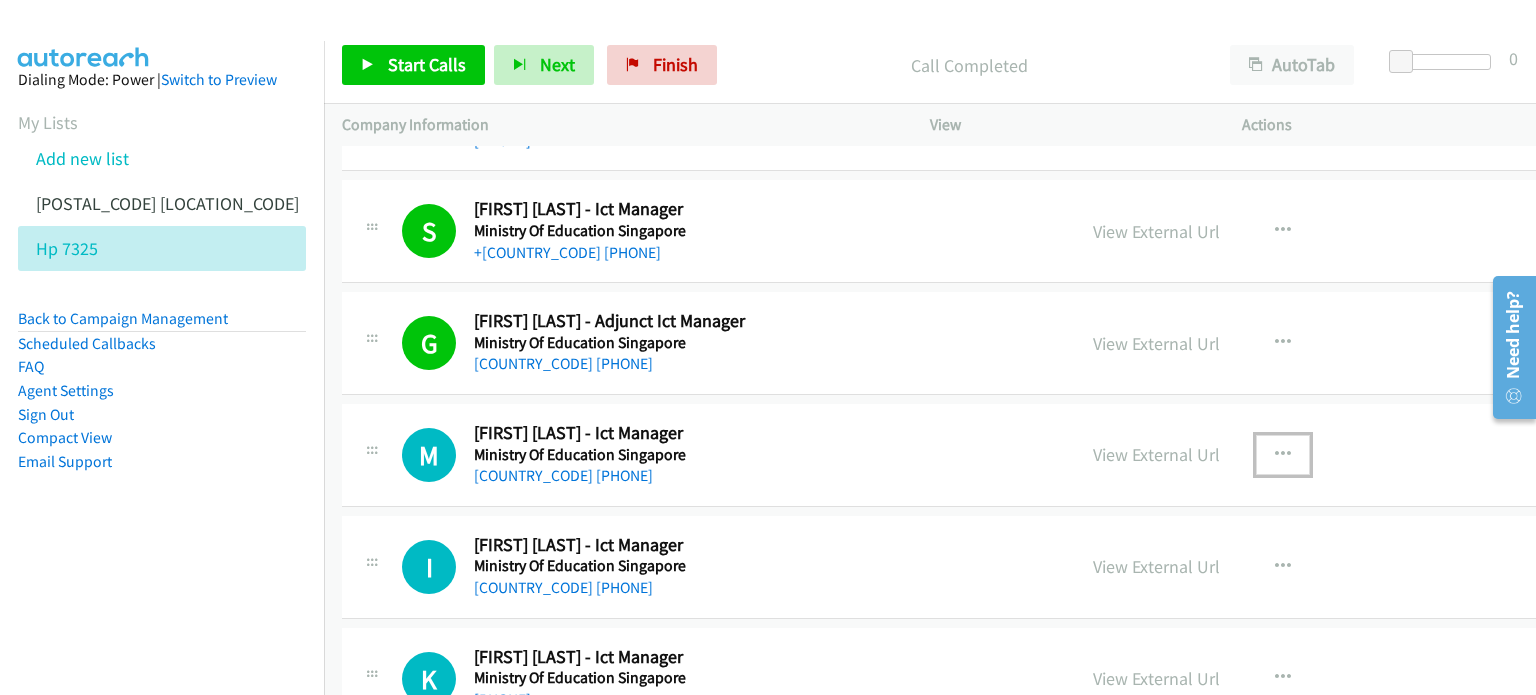 click at bounding box center (1283, 455) 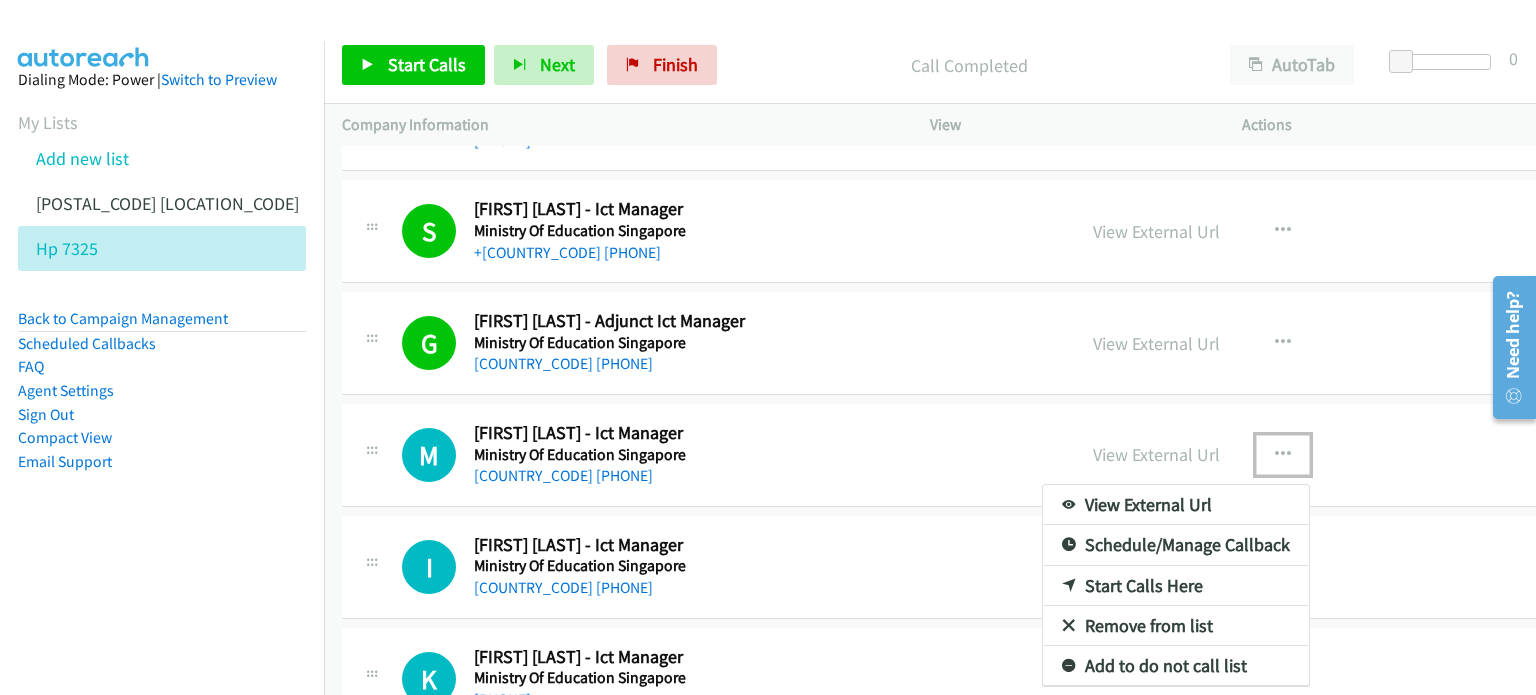 click on "Start Calls Here" at bounding box center (1176, 586) 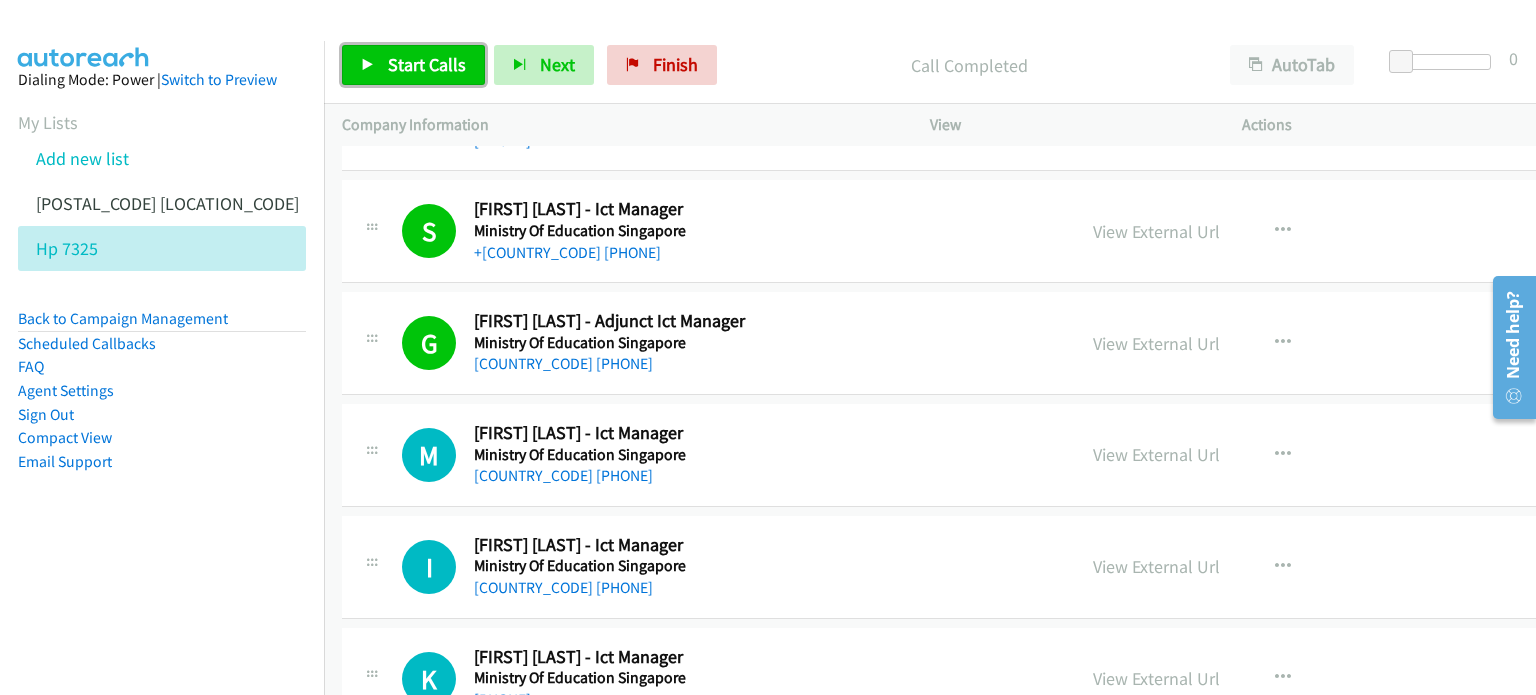 click on "Start Calls" at bounding box center [427, 64] 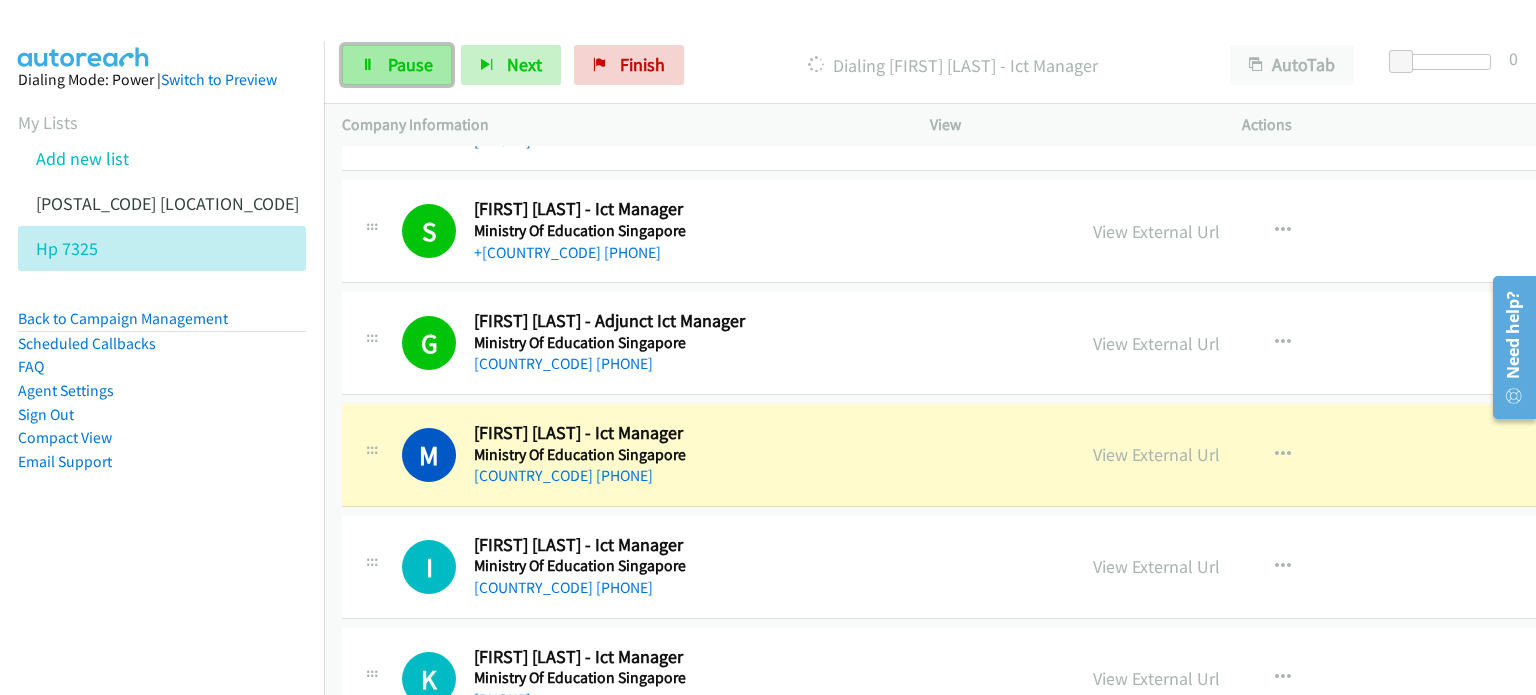 click on "Pause" at bounding box center [397, 65] 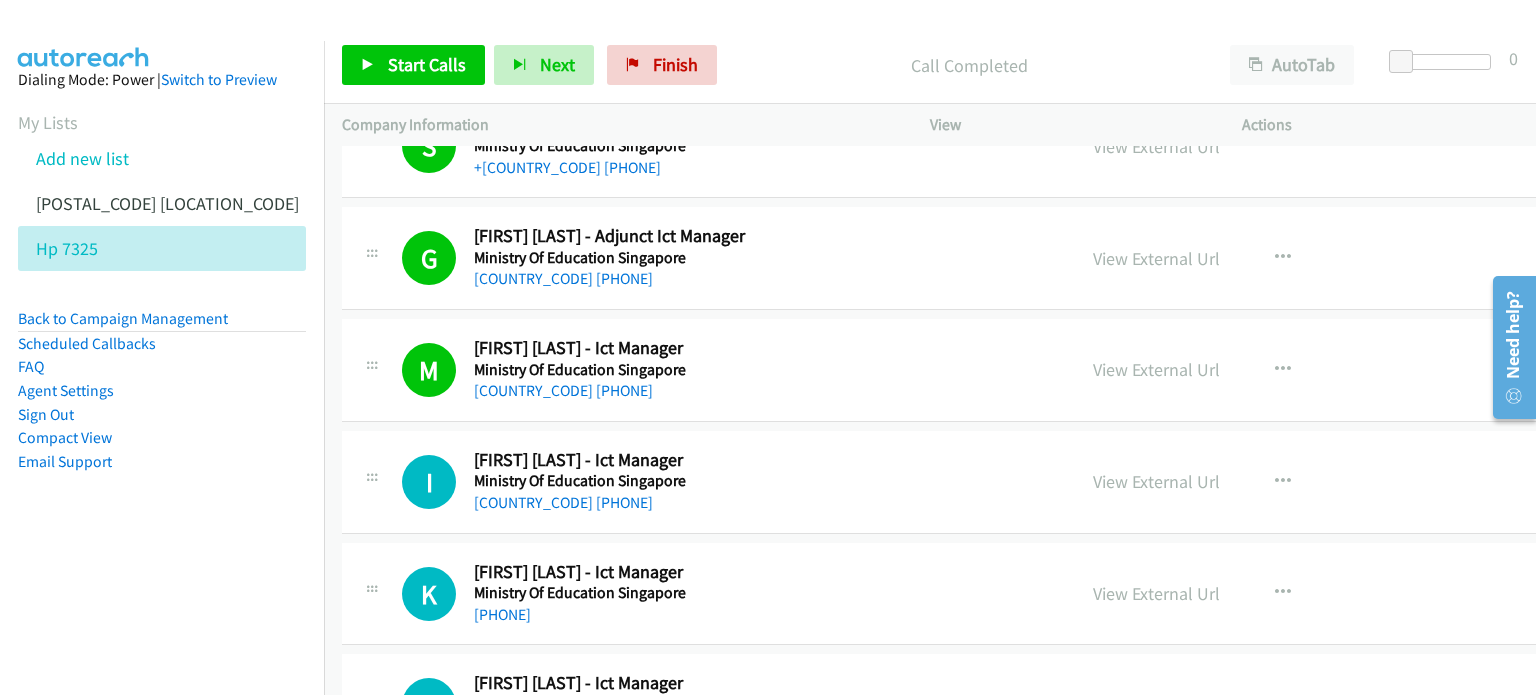 scroll, scrollTop: 800, scrollLeft: 0, axis: vertical 